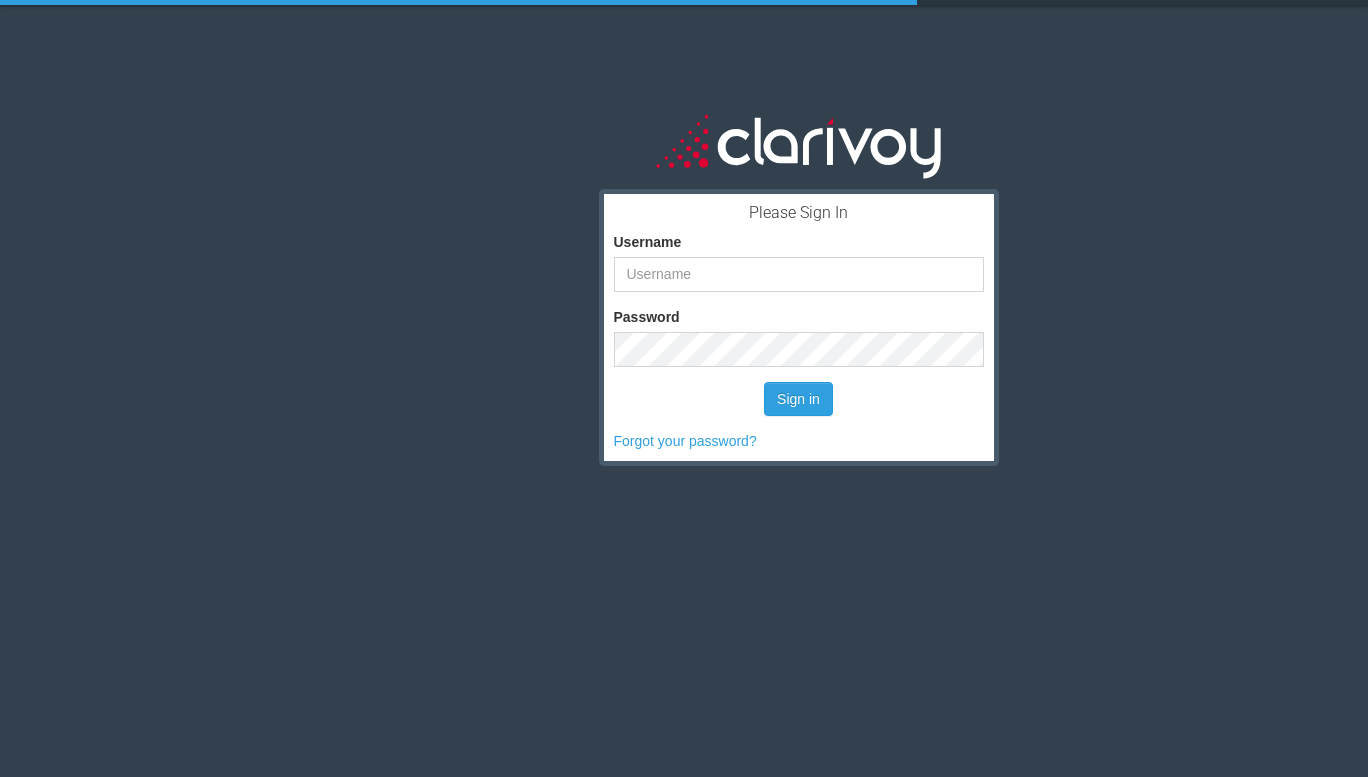 scroll, scrollTop: 0, scrollLeft: 0, axis: both 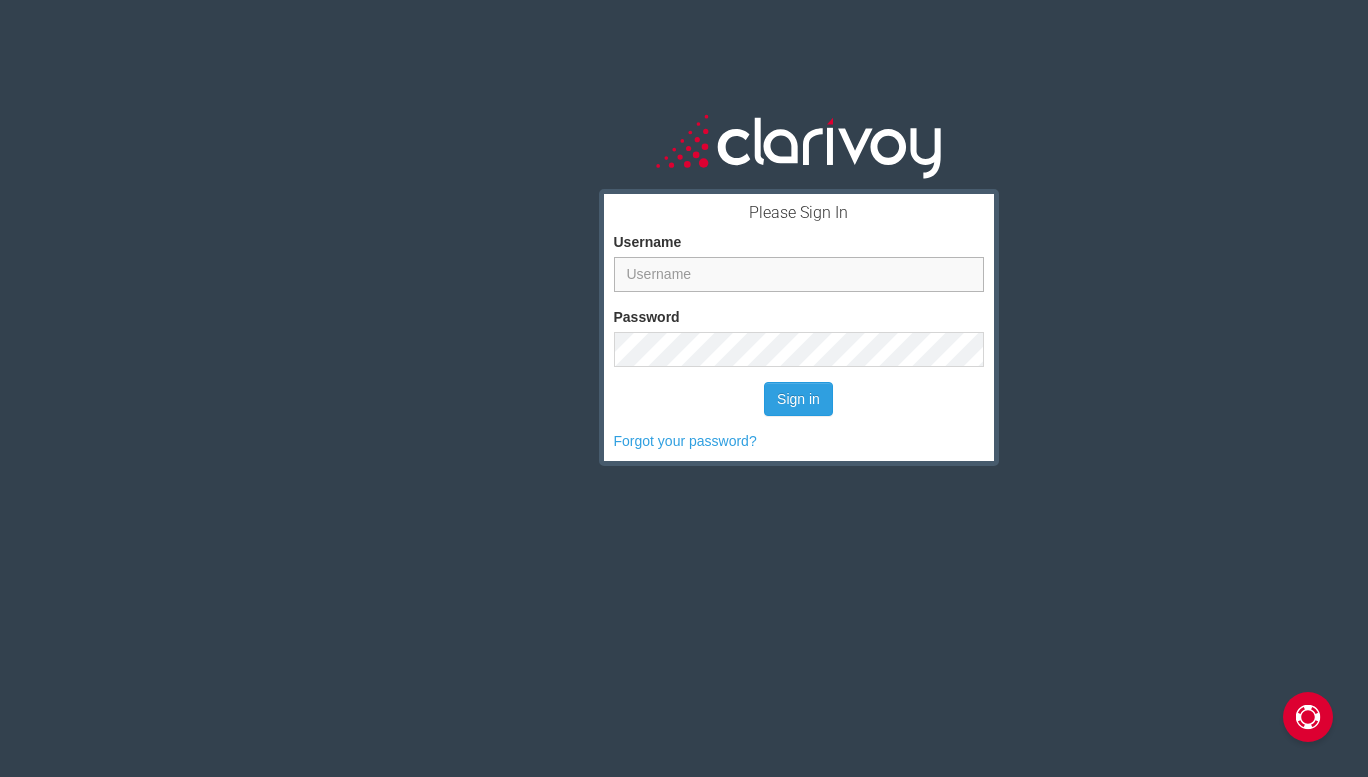 click on "Username" at bounding box center [799, 274] 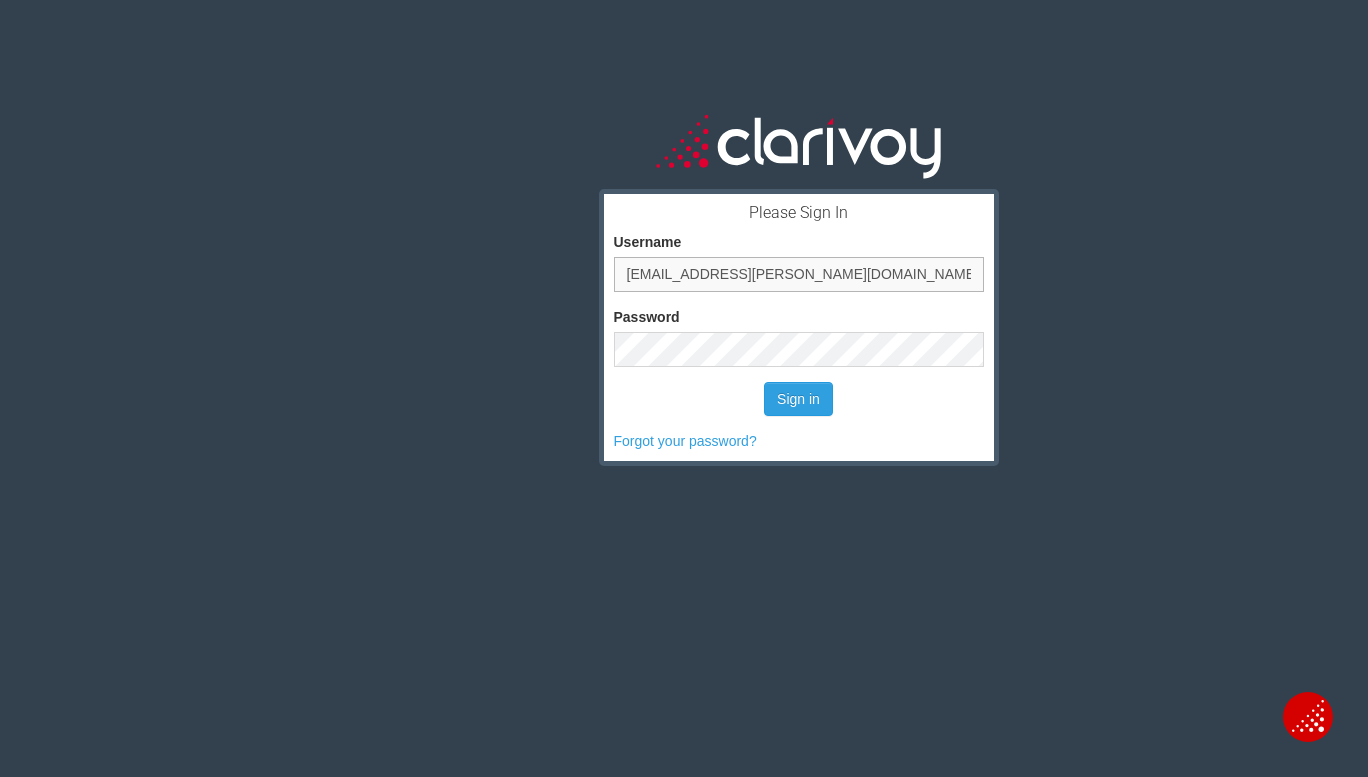 type on "atucker@firkins.com" 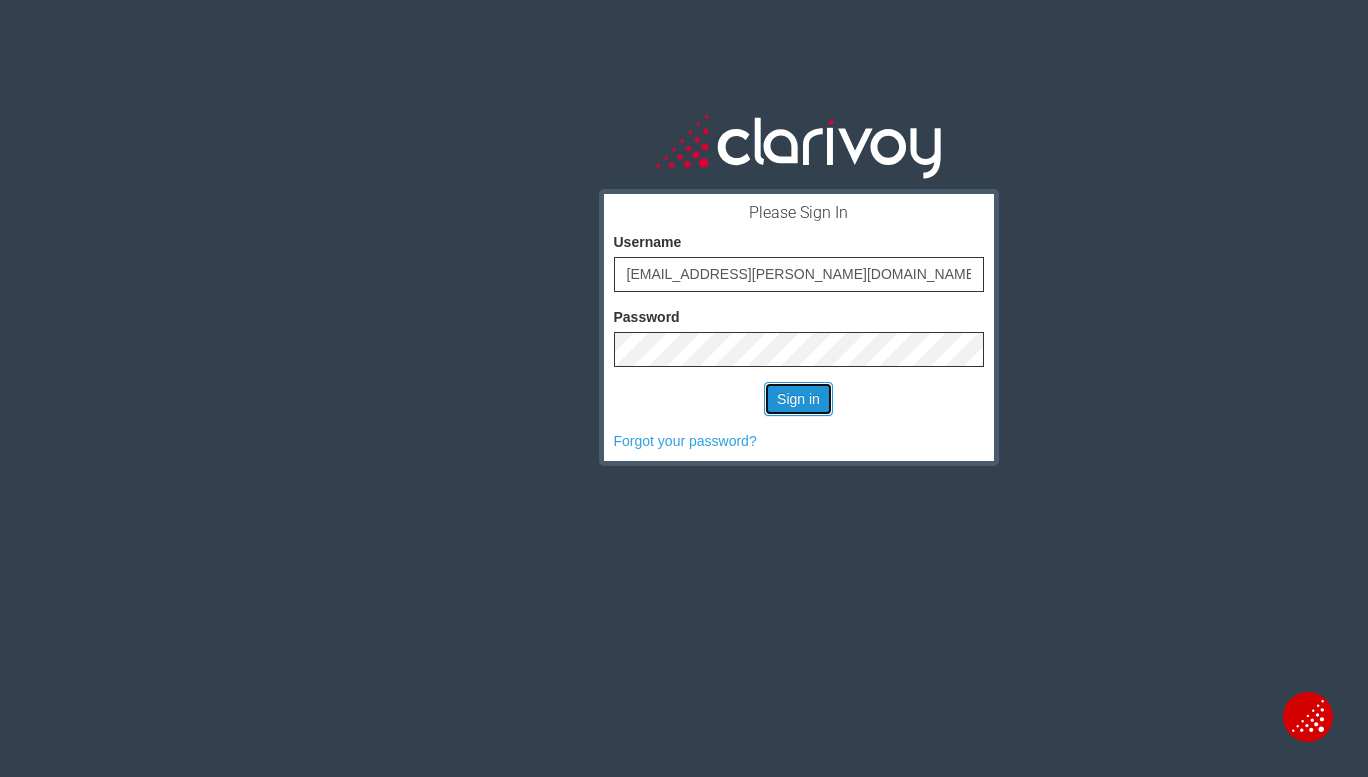 click on "Sign in" at bounding box center [798, 399] 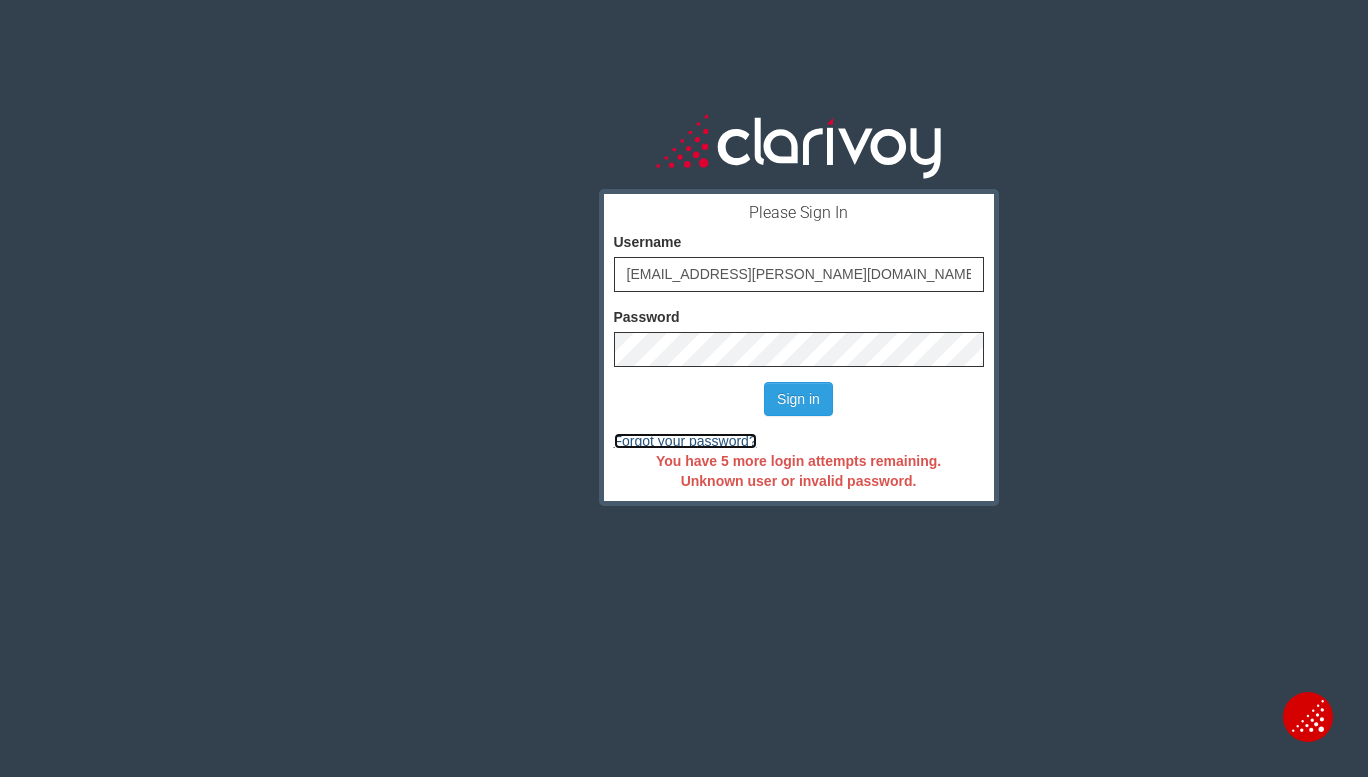 click on "Forgot your password?" at bounding box center (685, 441) 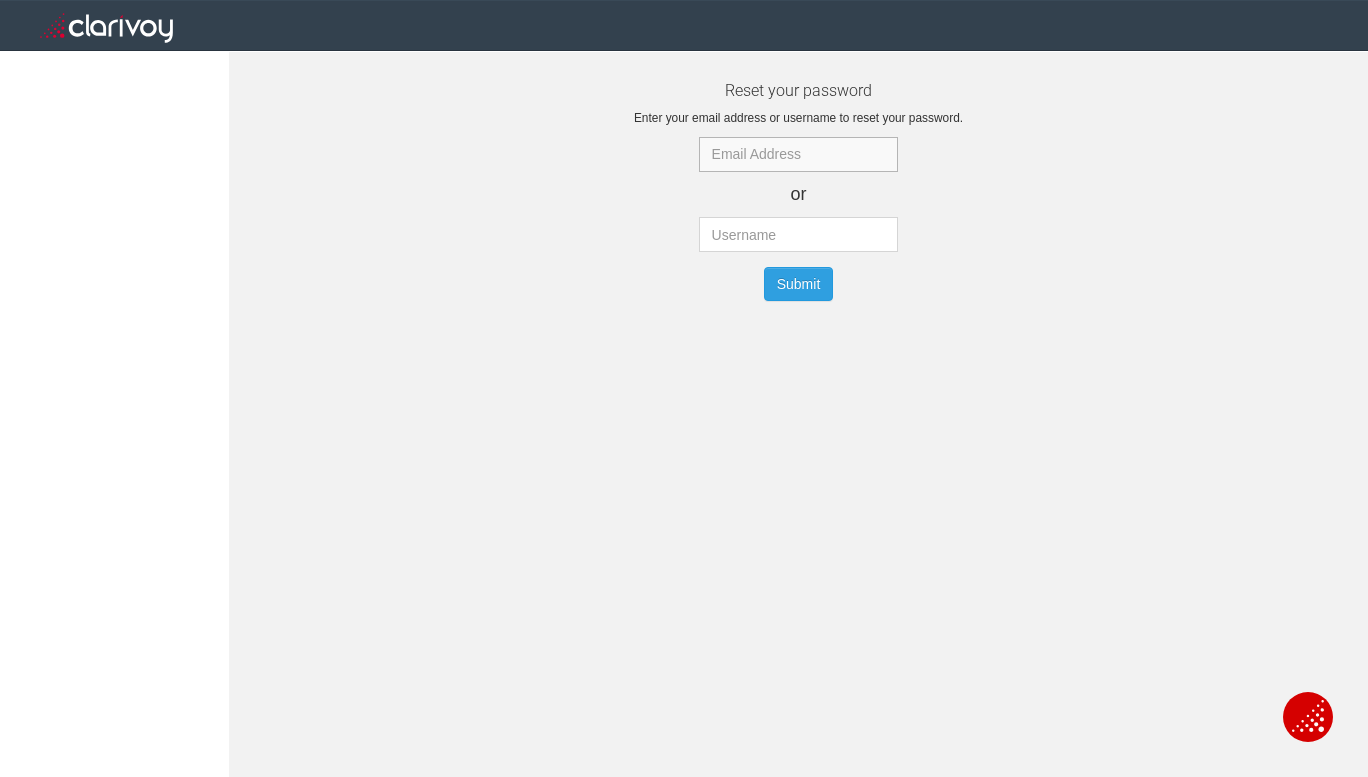 click at bounding box center (799, 154) 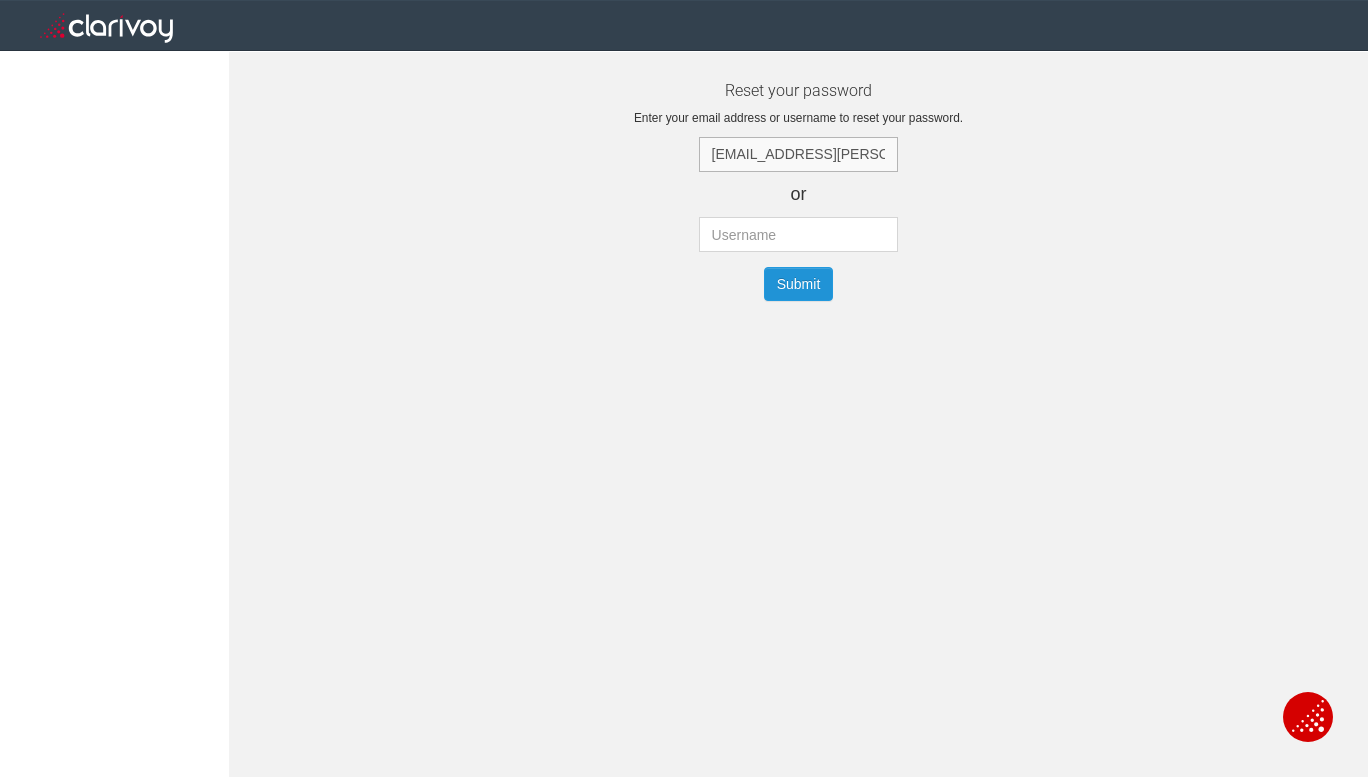type on "atucker@firkins.com" 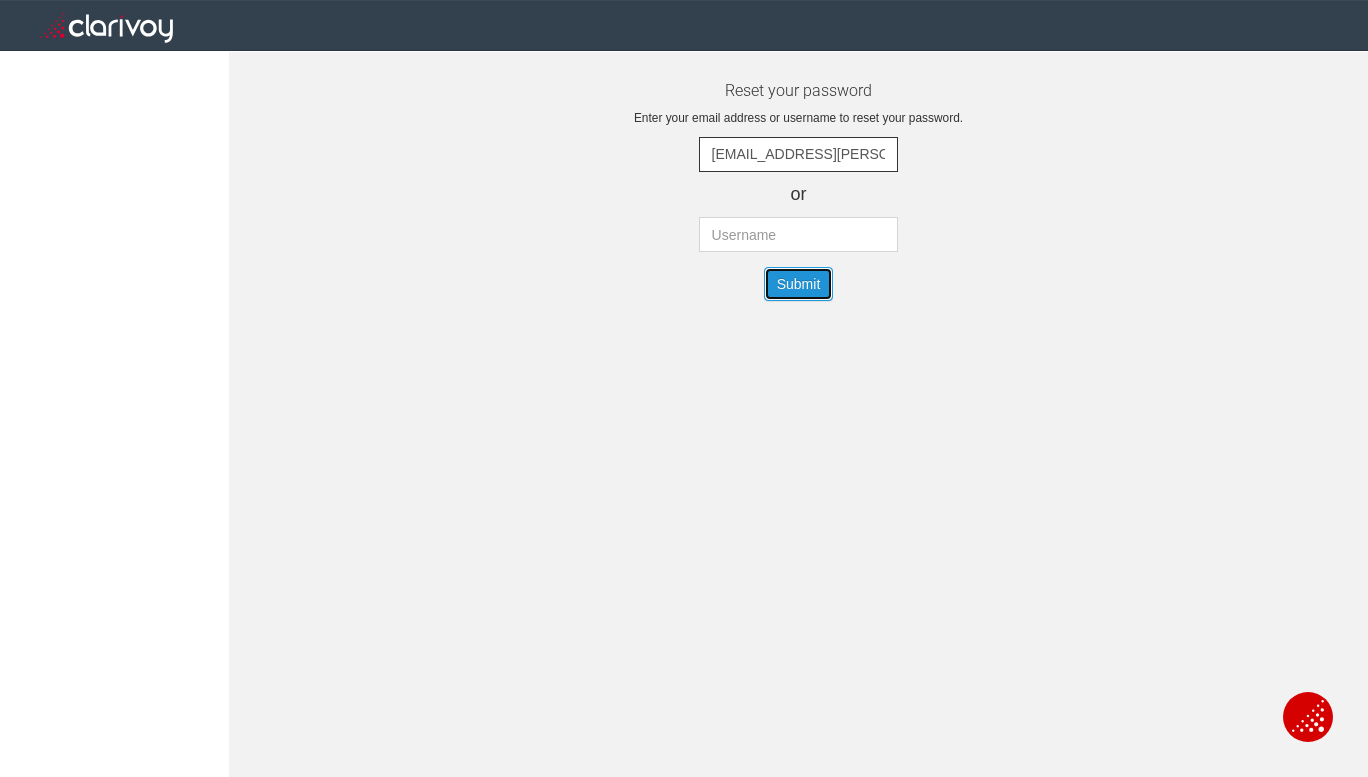 click on "Submit" at bounding box center [799, 284] 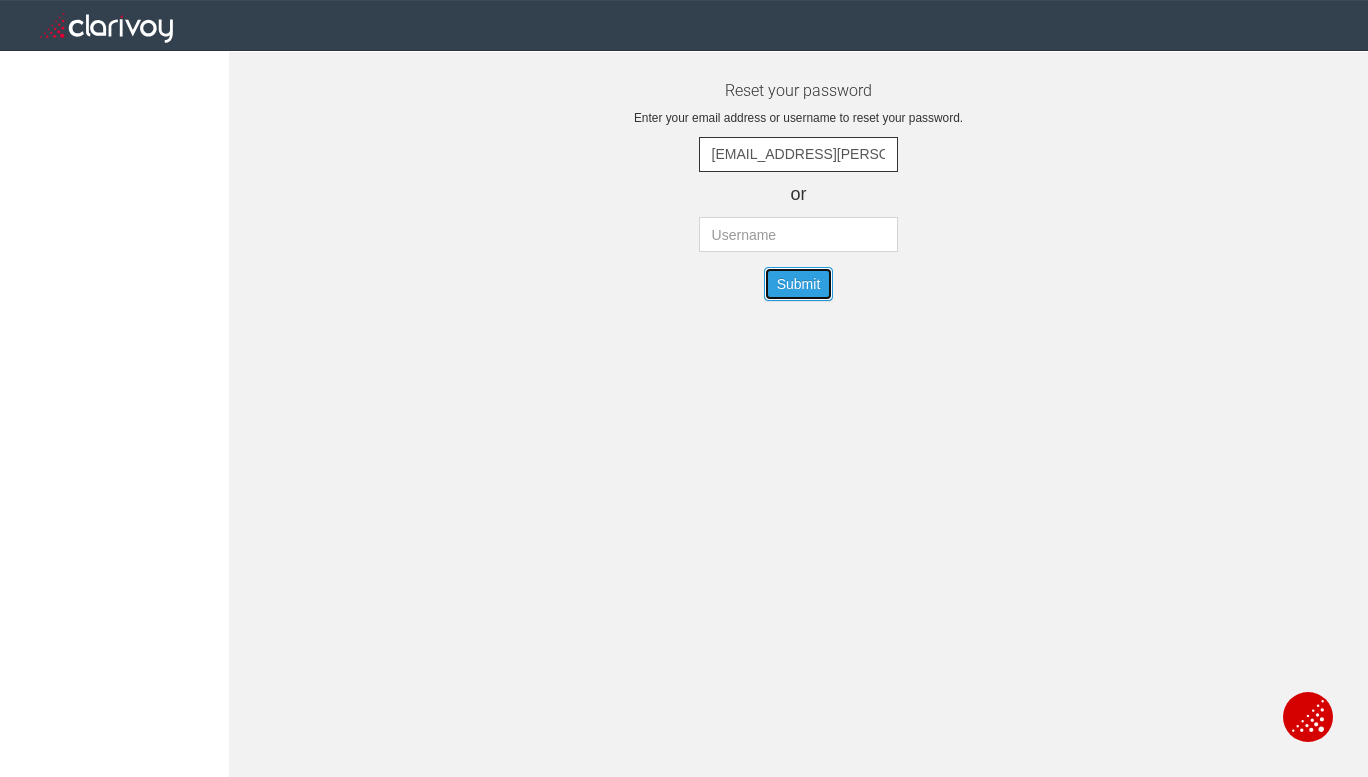 type 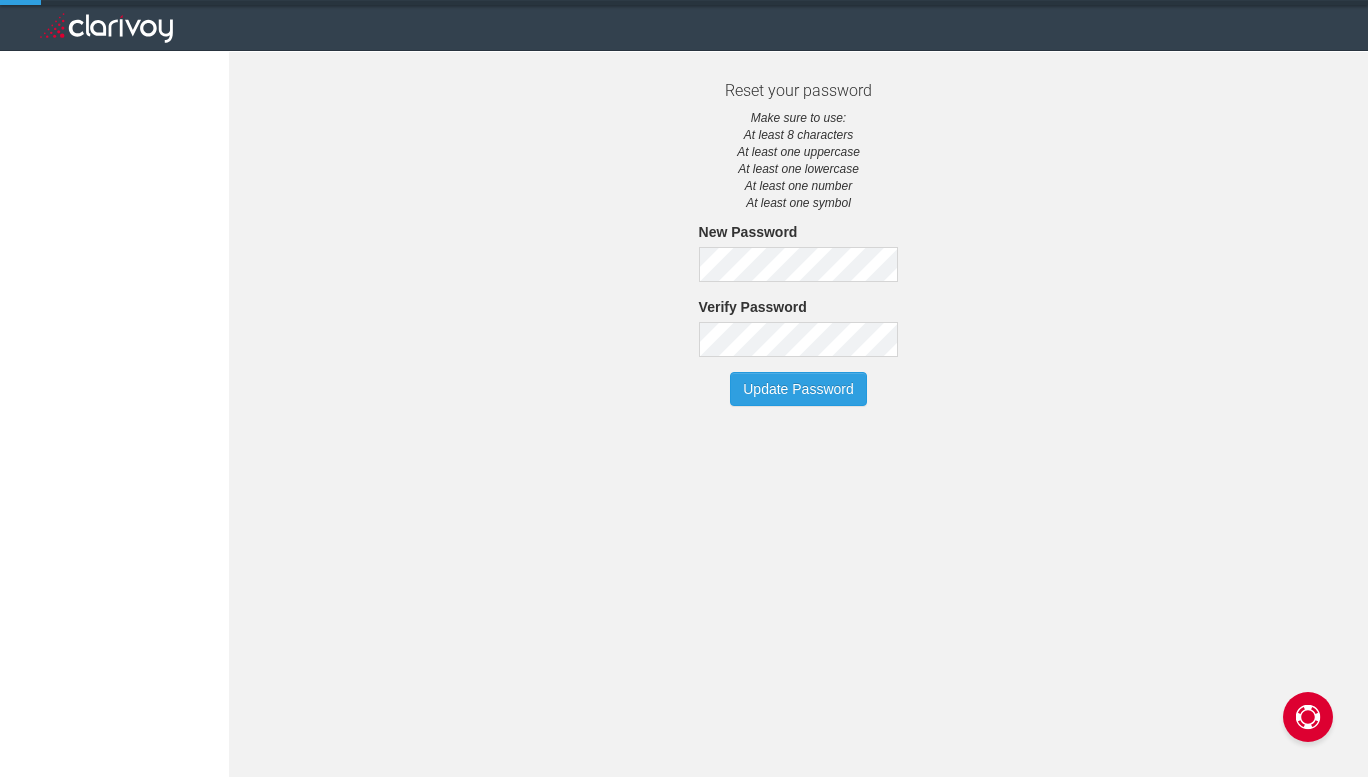 scroll, scrollTop: 0, scrollLeft: 0, axis: both 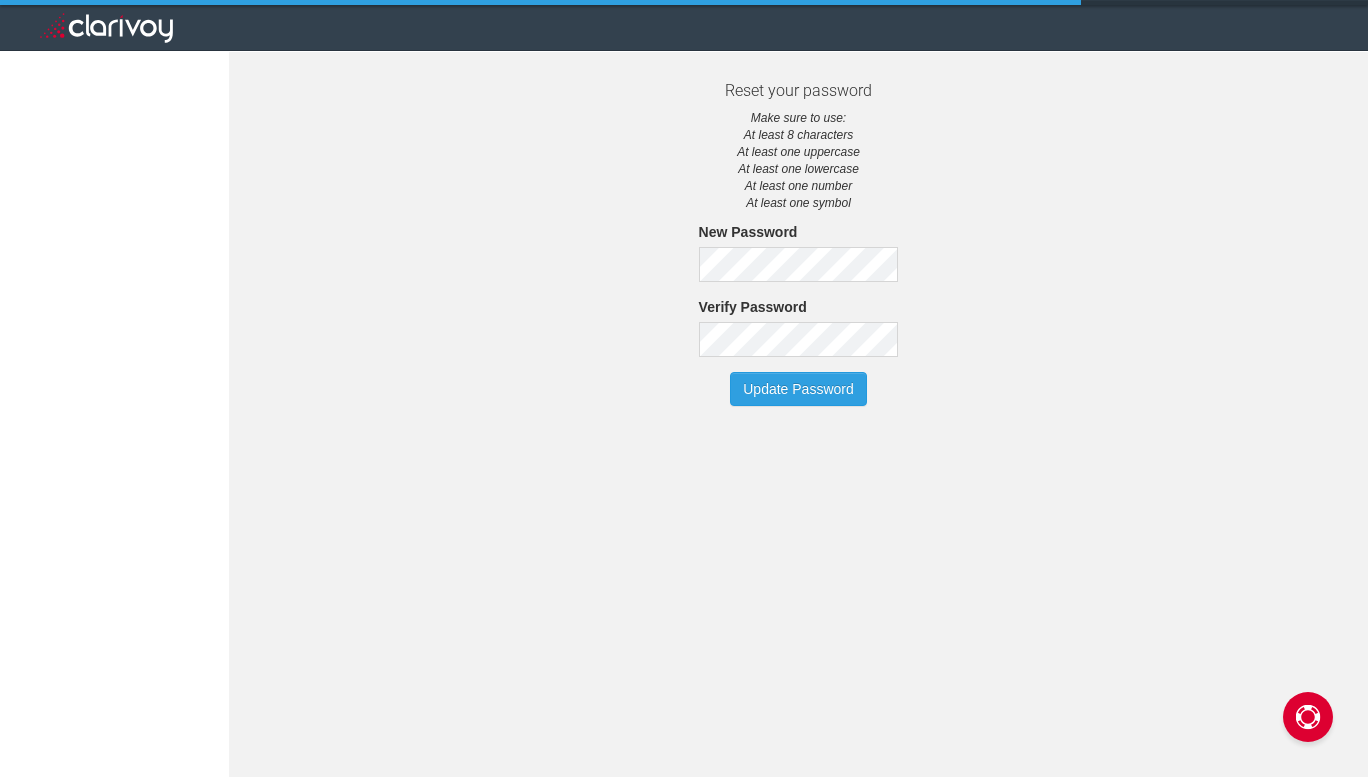 click on "New Password
Verify Password
Update Password" at bounding box center [799, 321] 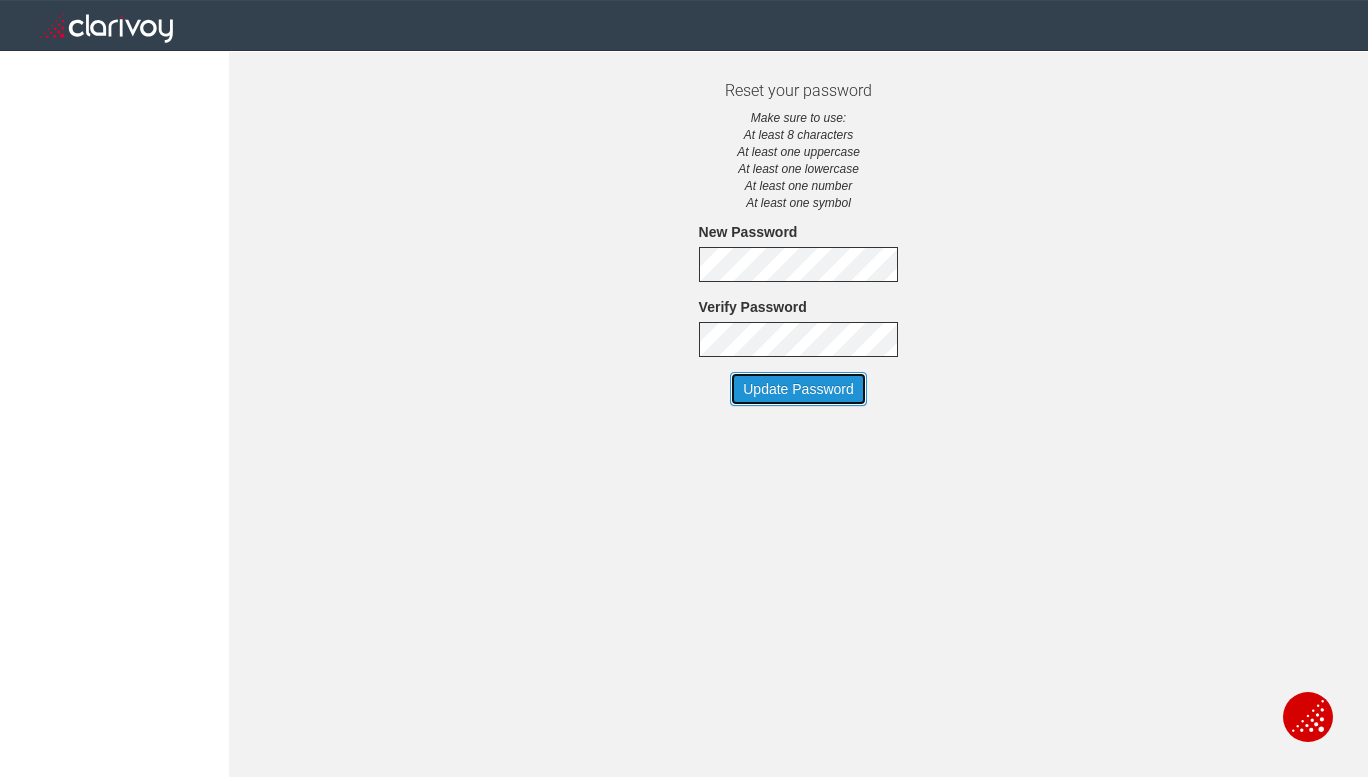 click on "Update Password" at bounding box center (798, 389) 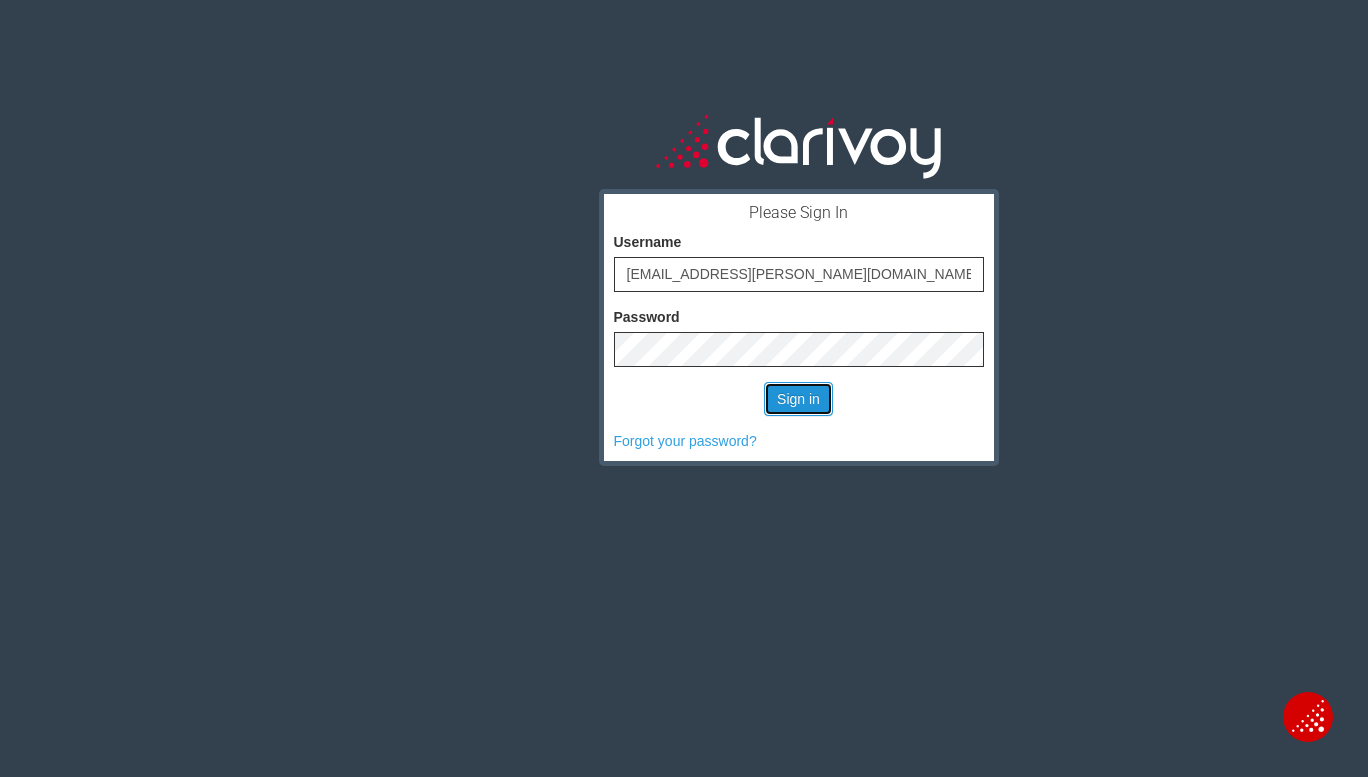 click on "Sign in" at bounding box center [798, 399] 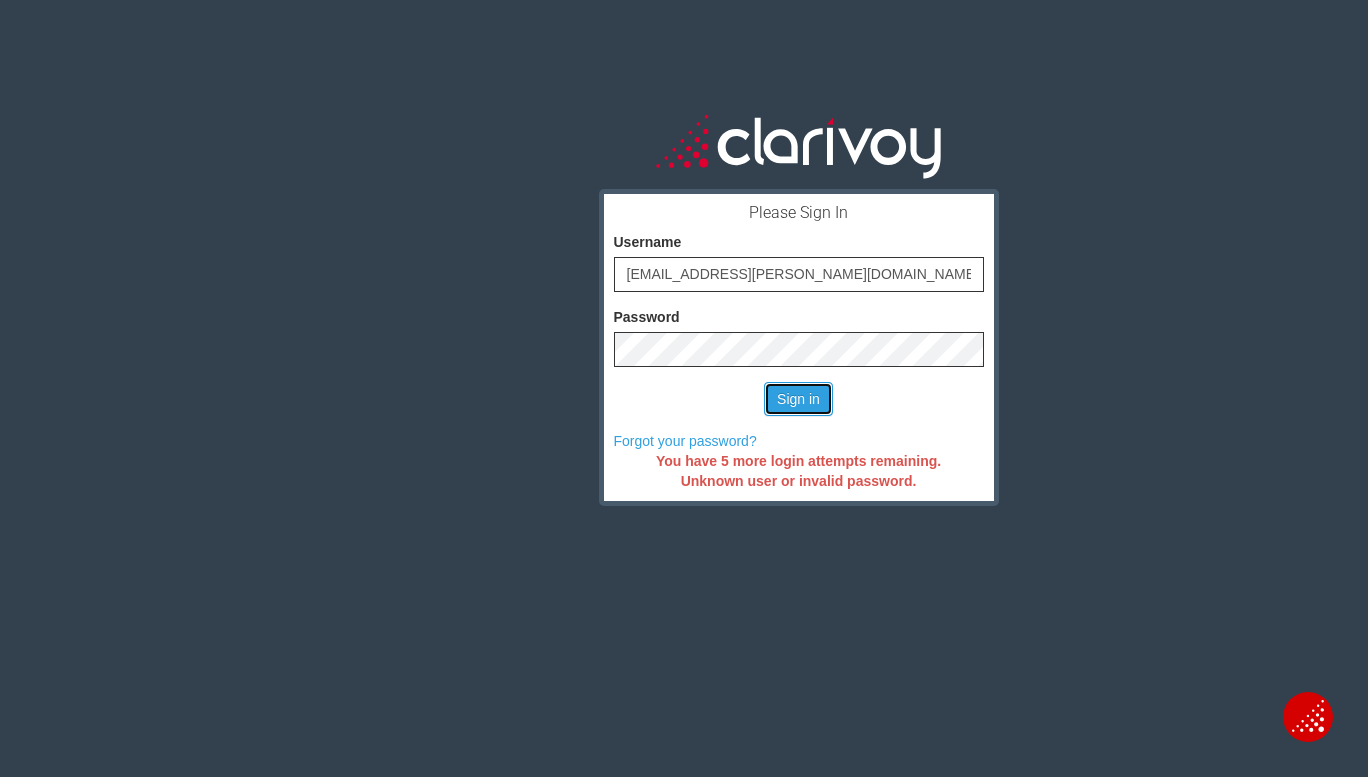 drag, startPoint x: 793, startPoint y: 394, endPoint x: 483, endPoint y: 346, distance: 313.69412 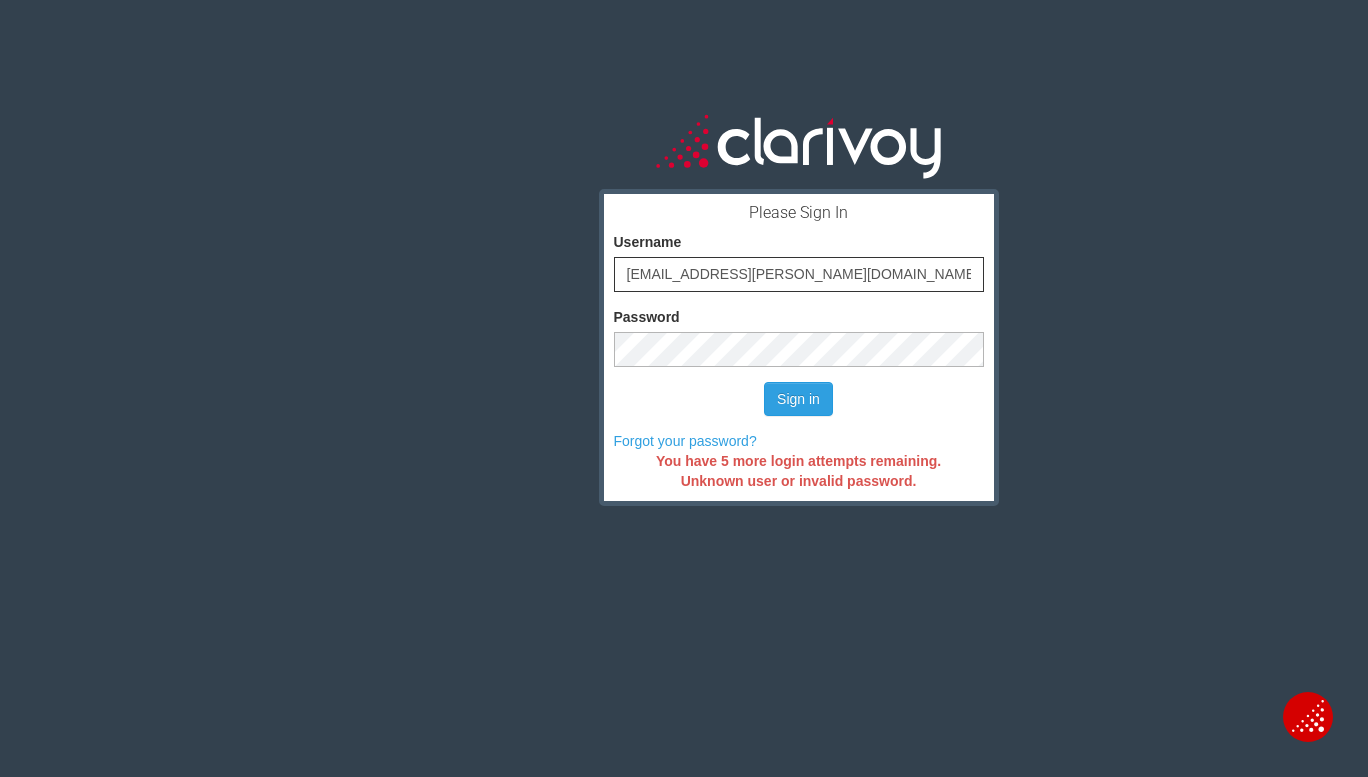click on "Please Sign In
Username
atucker@firkins.com
Password
Sign in
Forgot your password?
You have 5 more login attempts remaining.
Unknown user or invalid password." at bounding box center (798, 440) 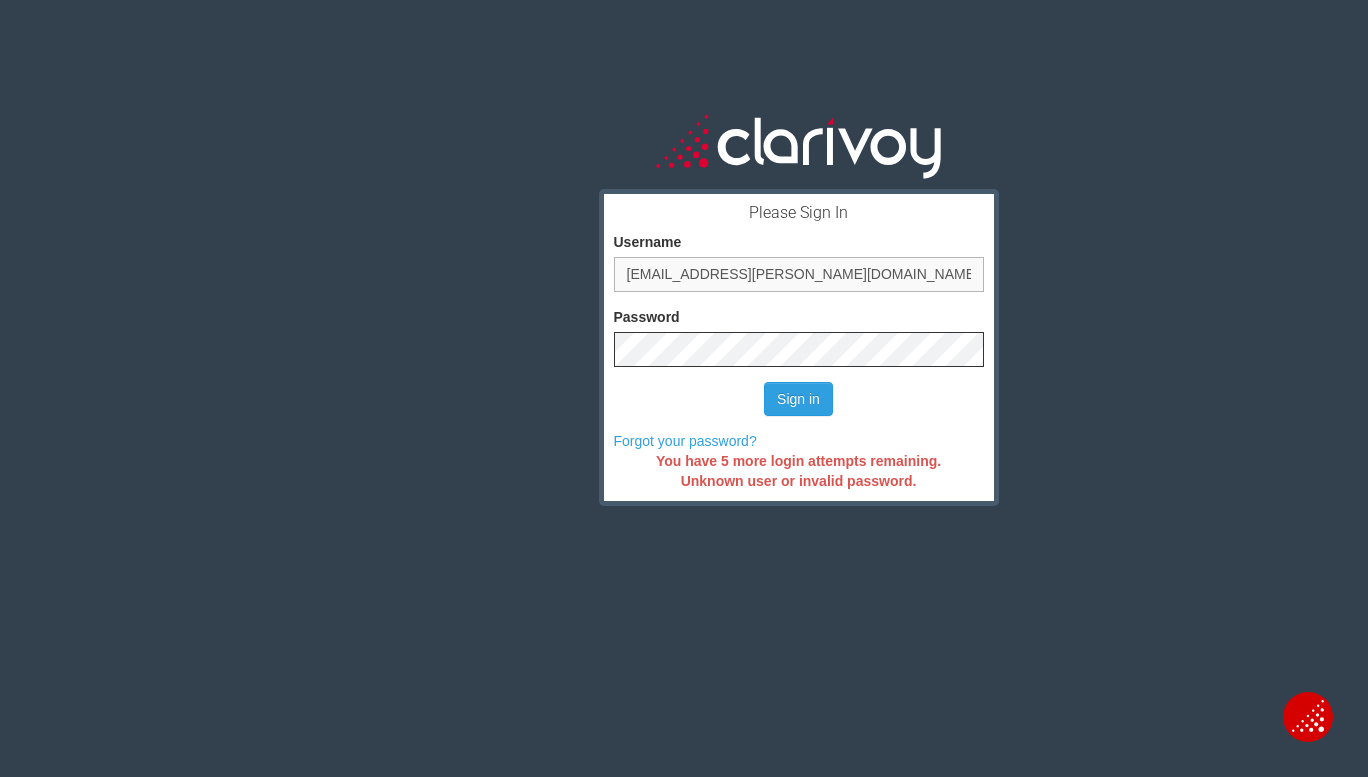 drag, startPoint x: 666, startPoint y: 279, endPoint x: 767, endPoint y: 268, distance: 101.597244 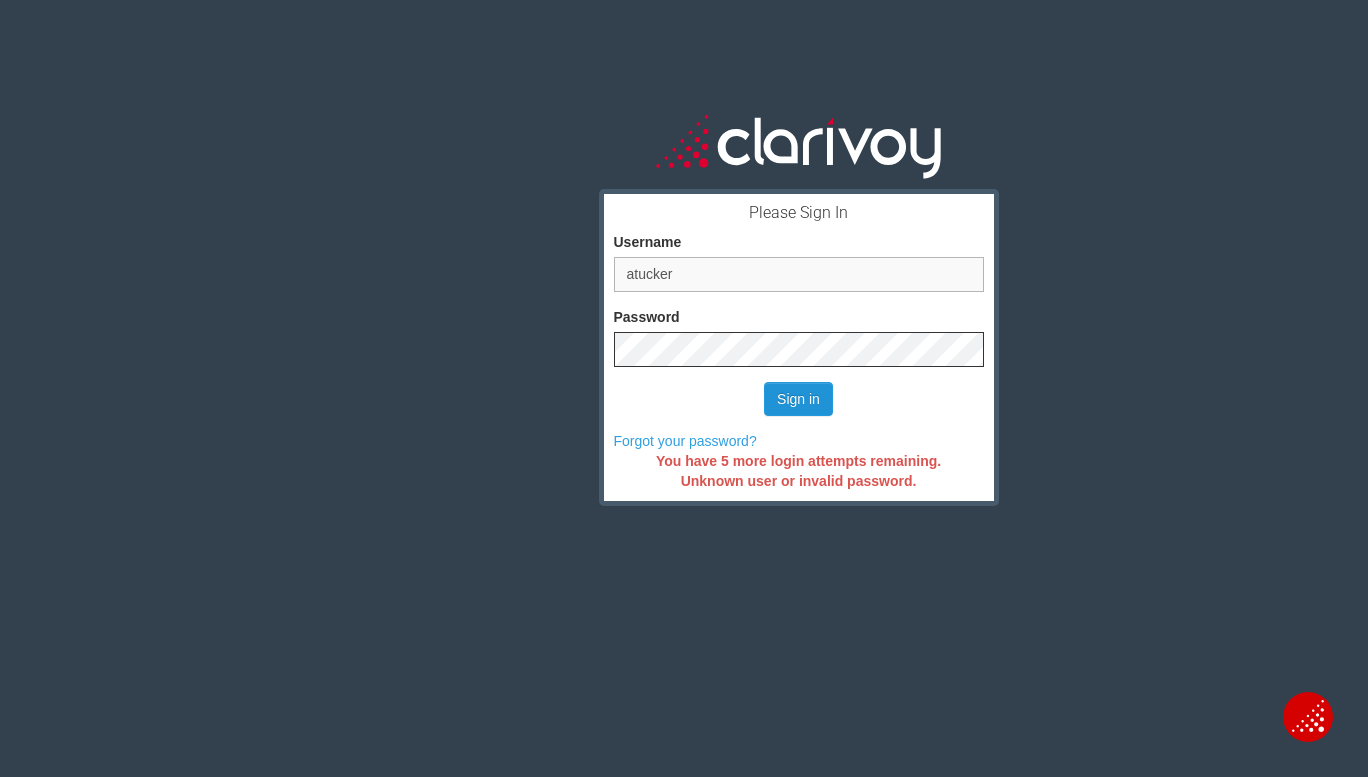 type on "atucker" 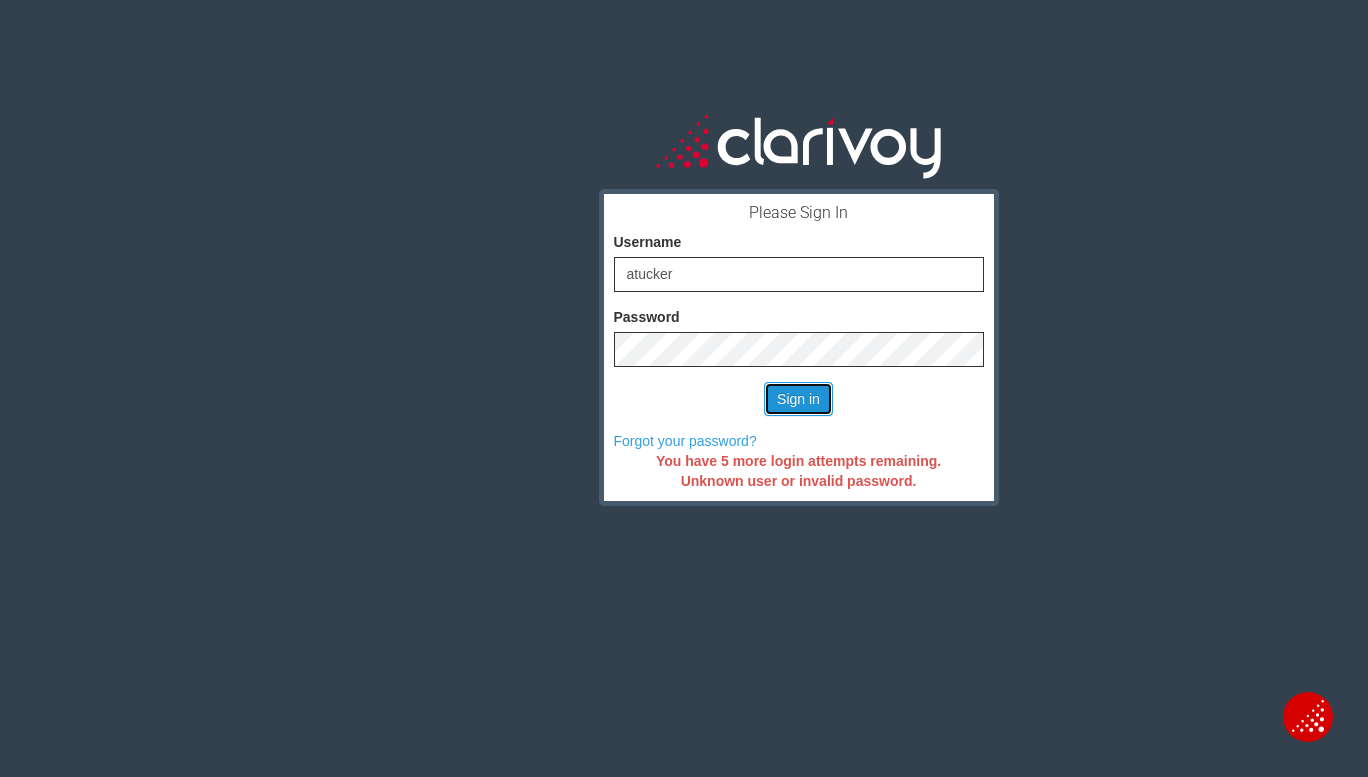 click on "Sign in" at bounding box center [798, 399] 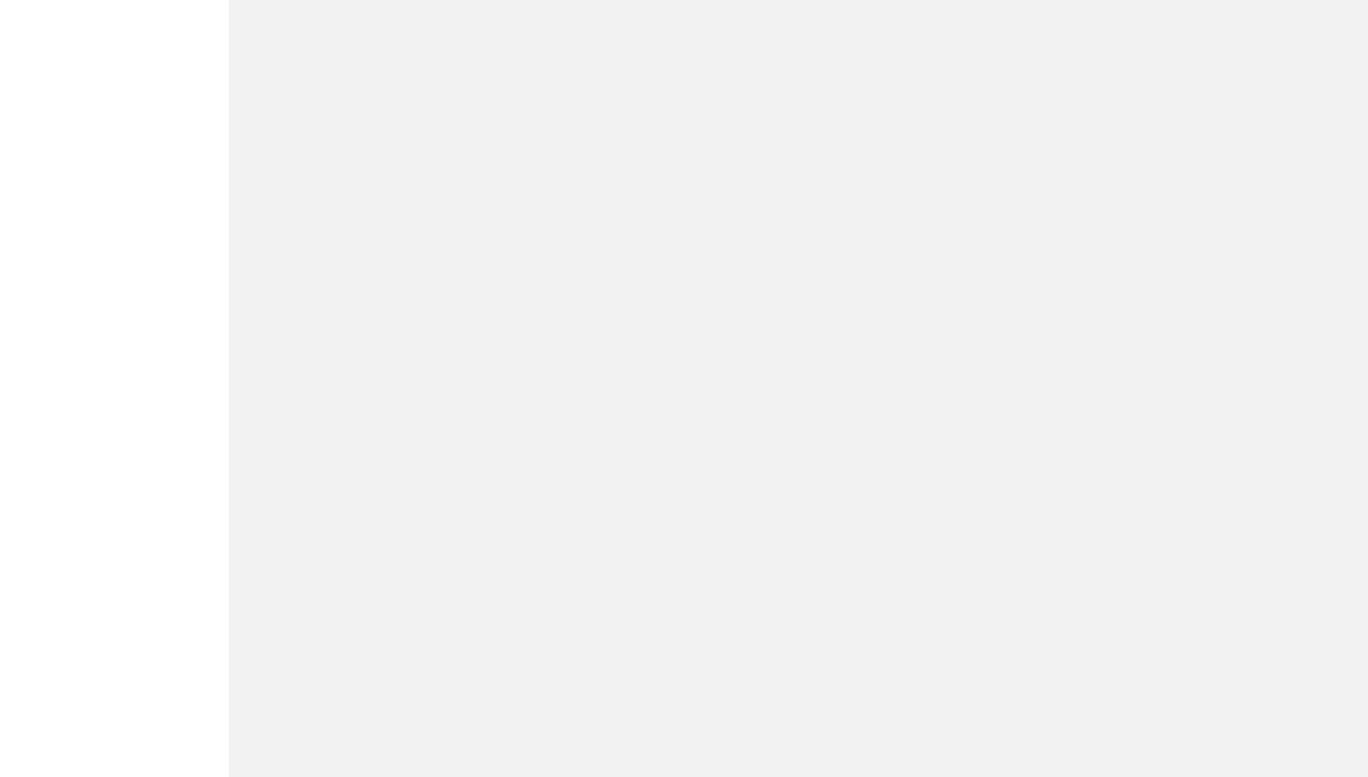 scroll, scrollTop: 0, scrollLeft: 0, axis: both 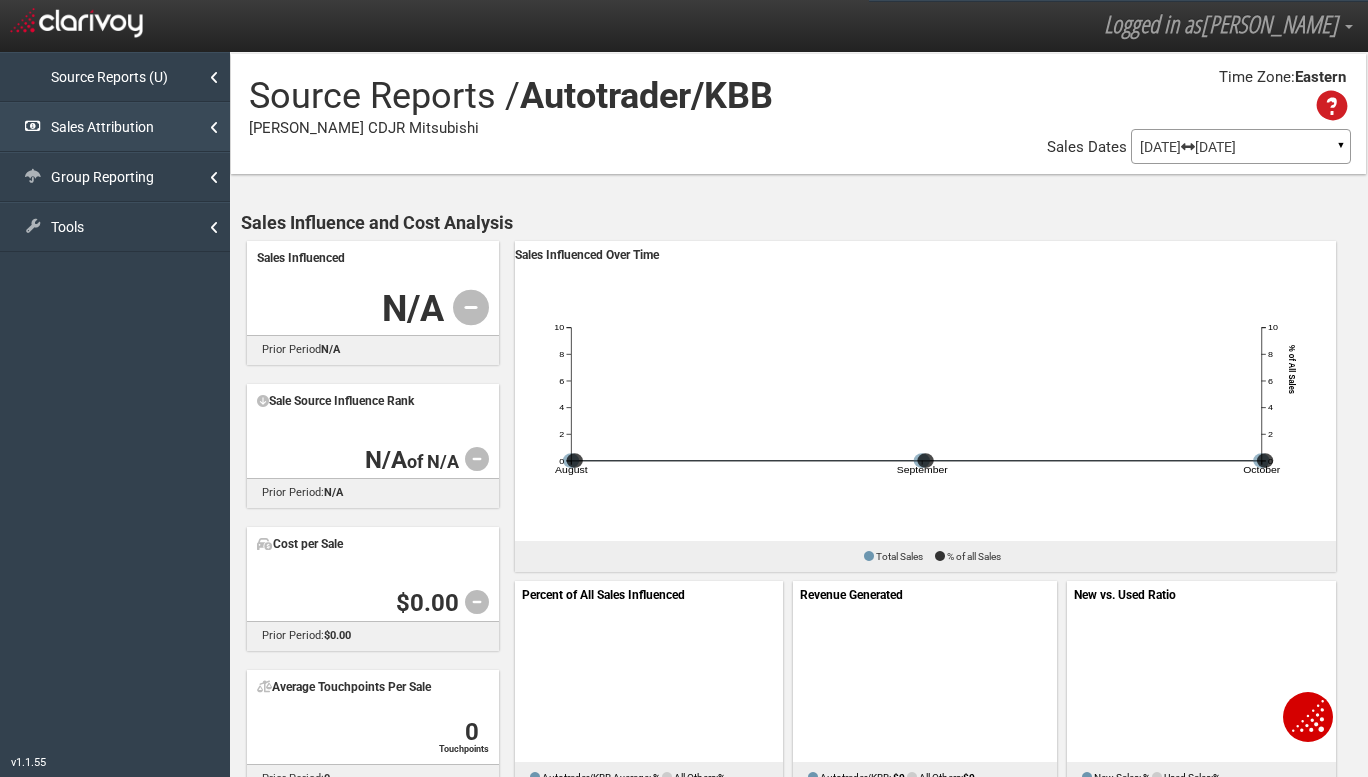 click on "Sales Attribution" at bounding box center (115, 127) 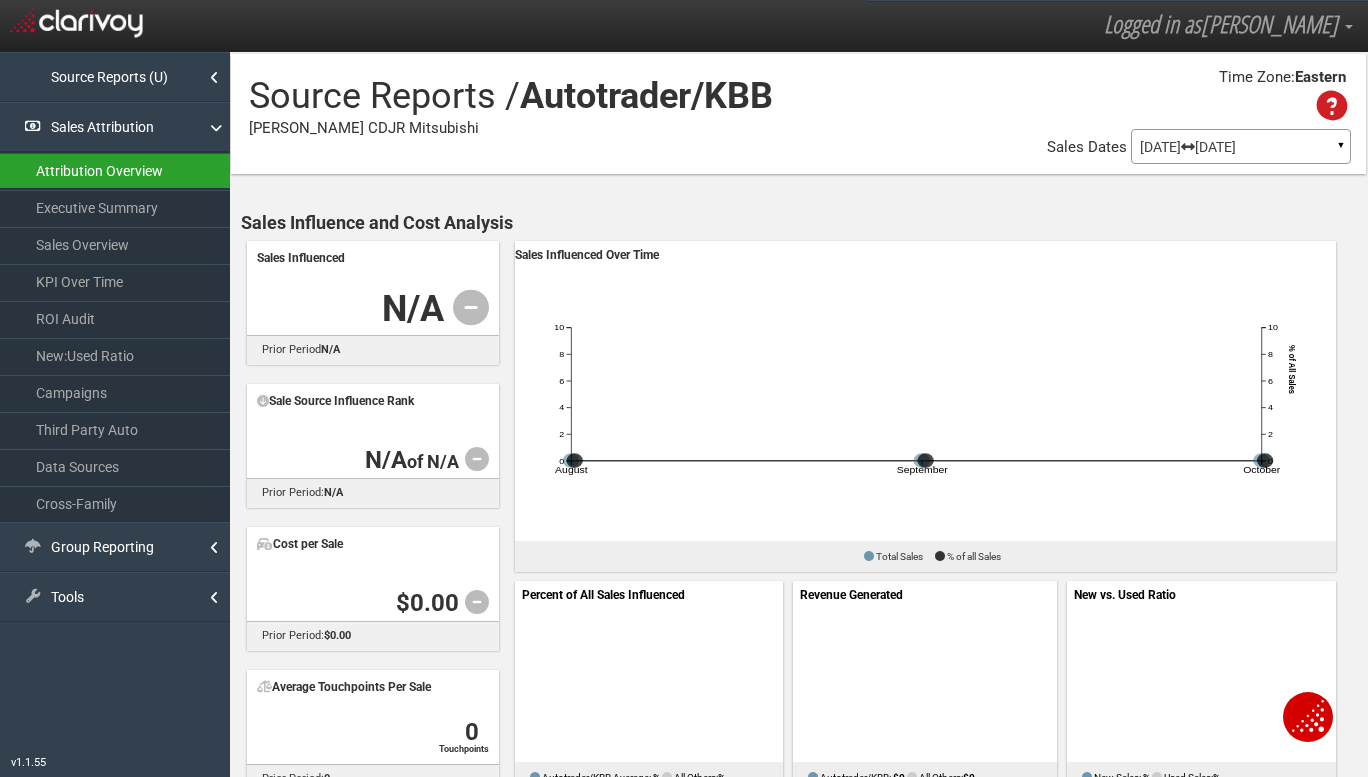 click on "Attribution Overview" at bounding box center [115, 171] 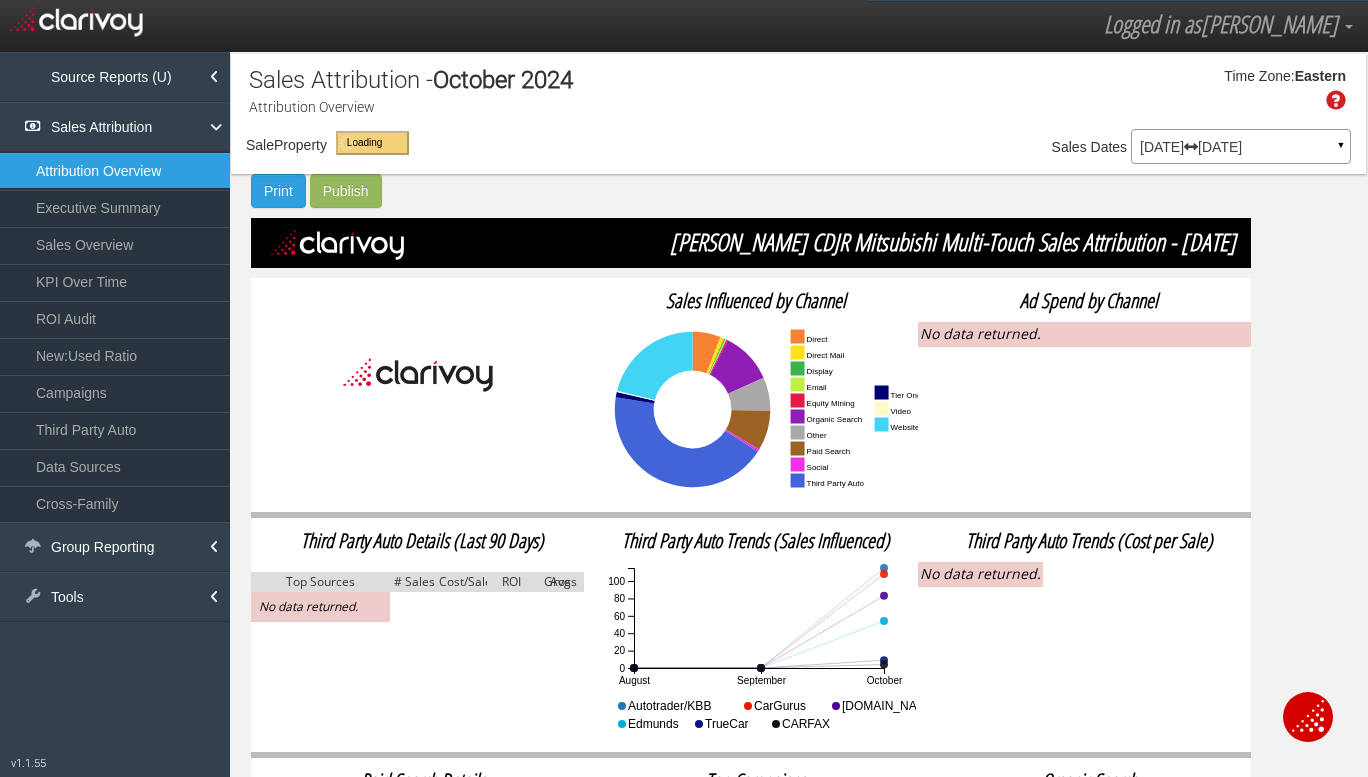 click on "[DATE]   [DATE]" at bounding box center (1241, 147) 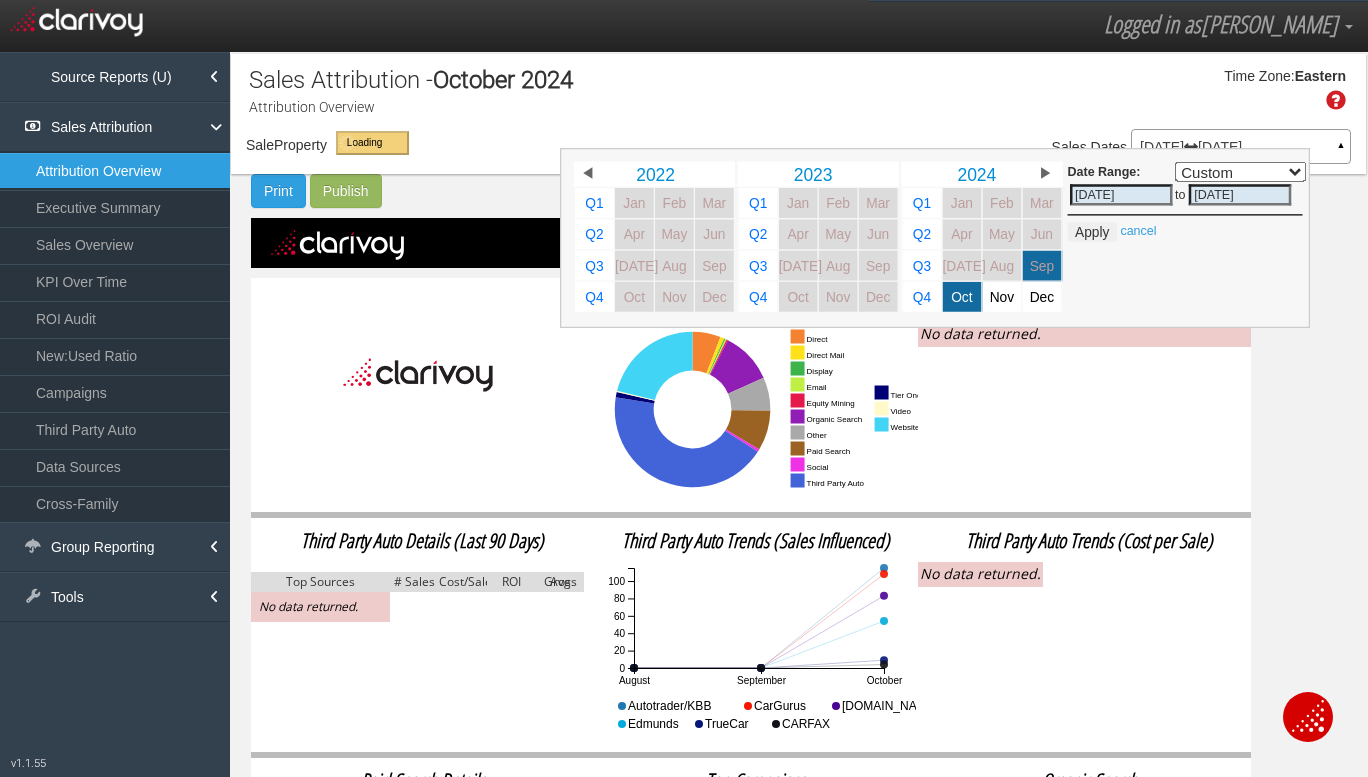 click on "▶" at bounding box center (1045, 174) 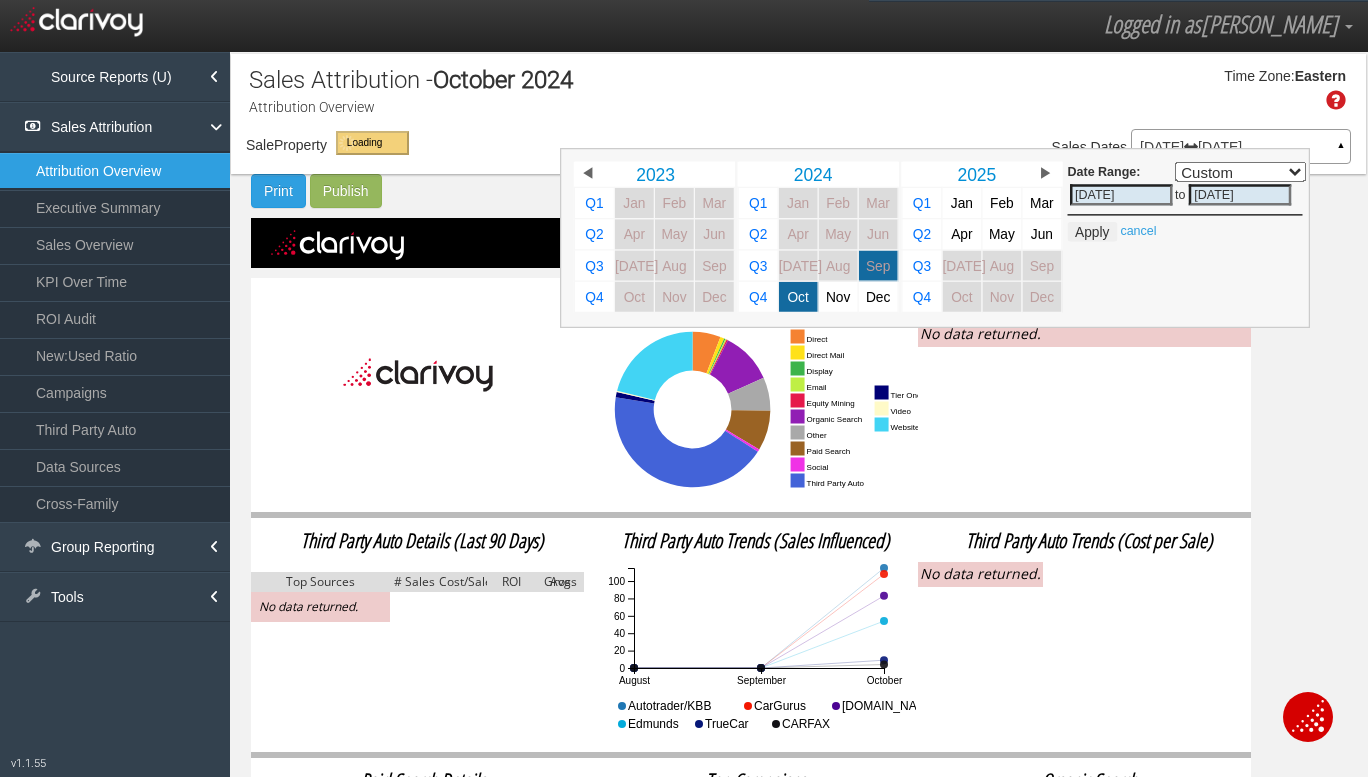 click on "▶" at bounding box center (1045, 174) 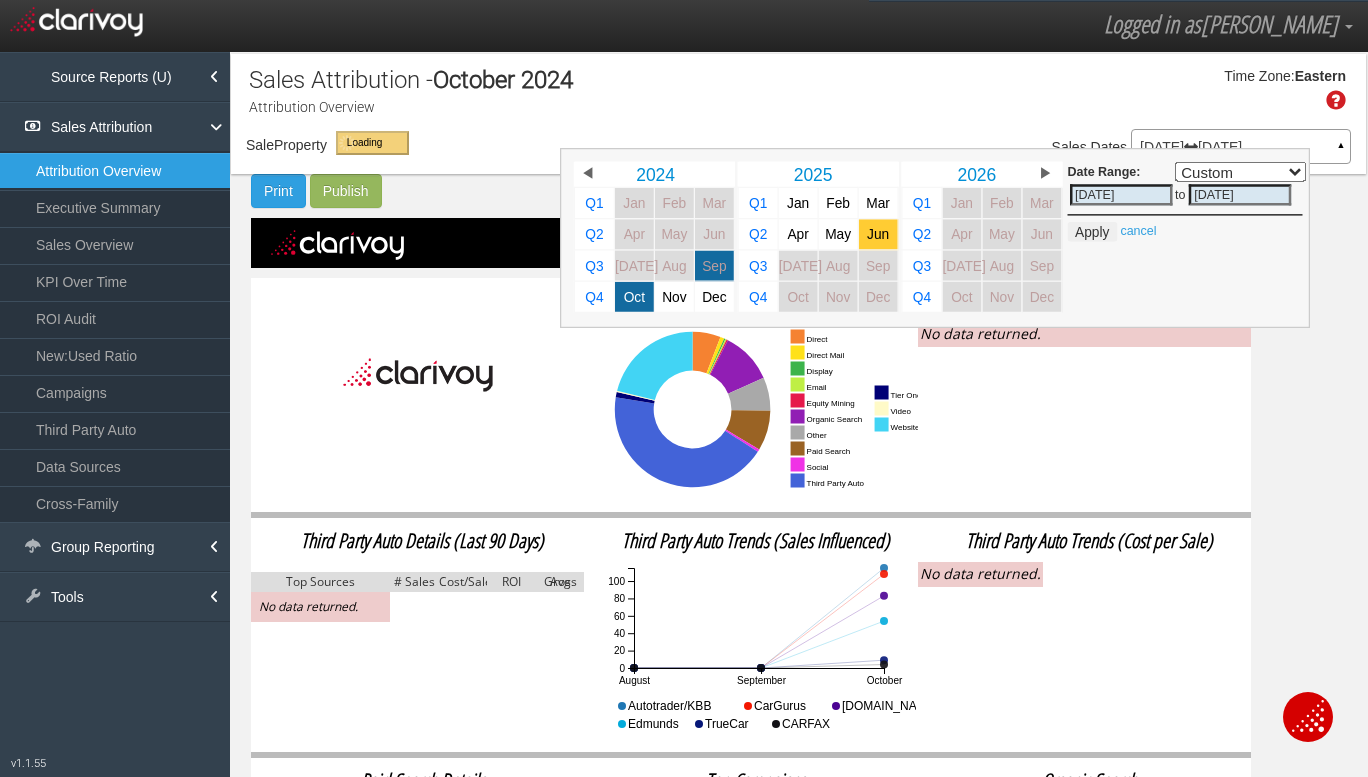 click on "Jun" at bounding box center [878, 234] 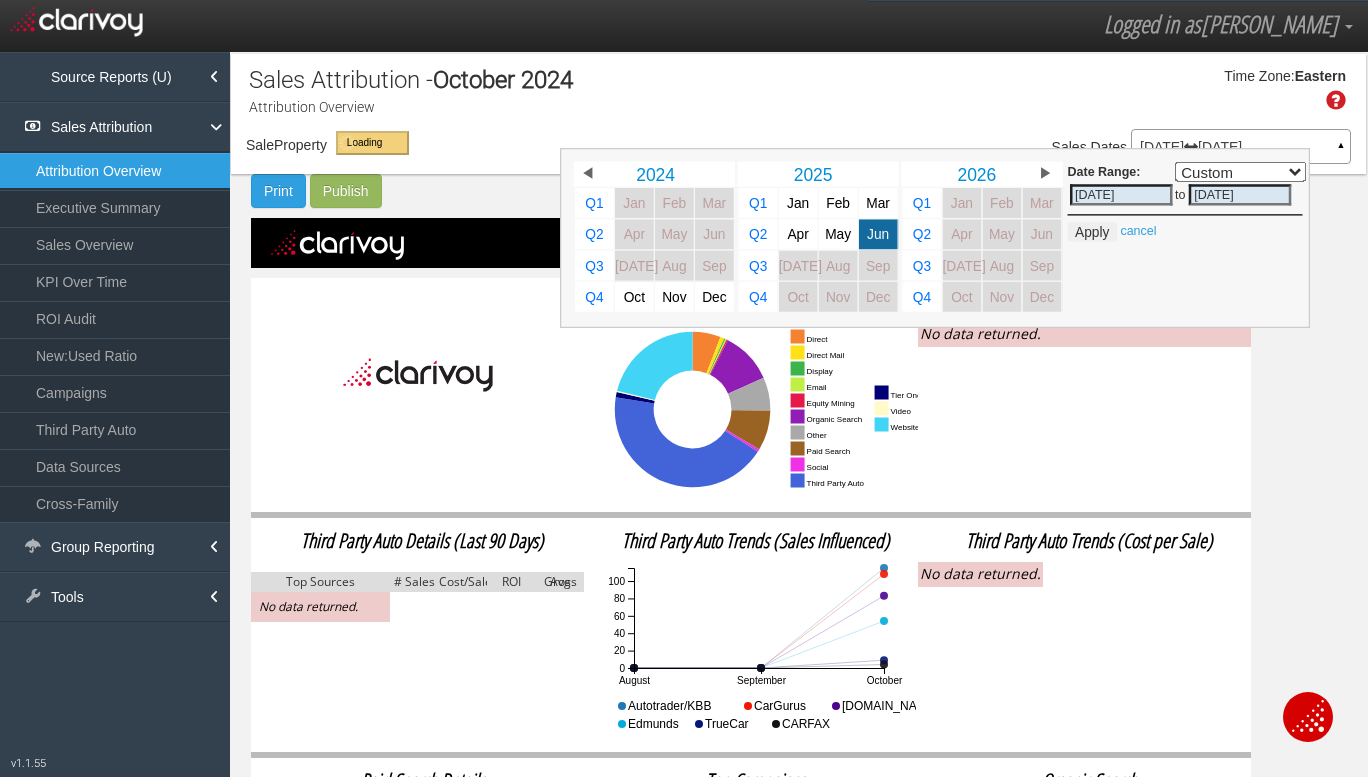 click on "Jun" at bounding box center (878, 234) 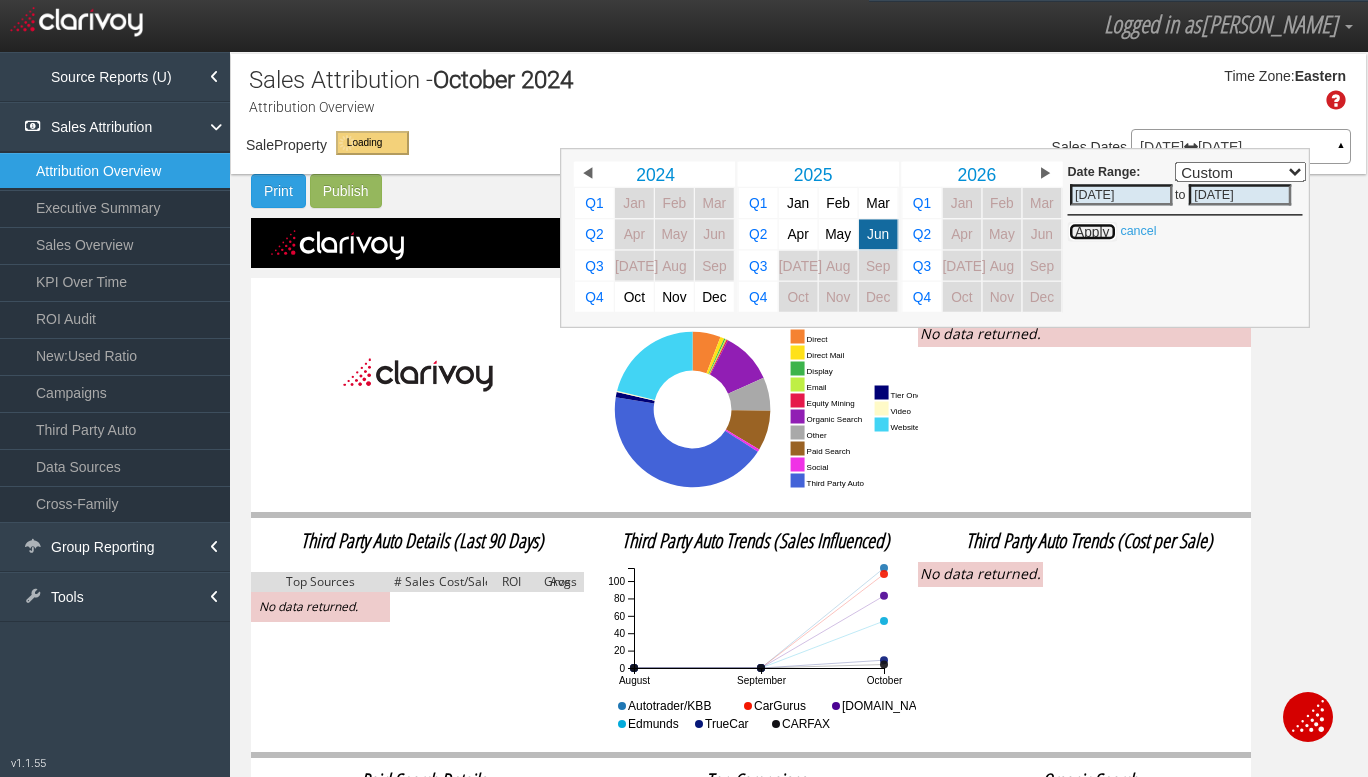 click on "Apply" at bounding box center (1092, 232) 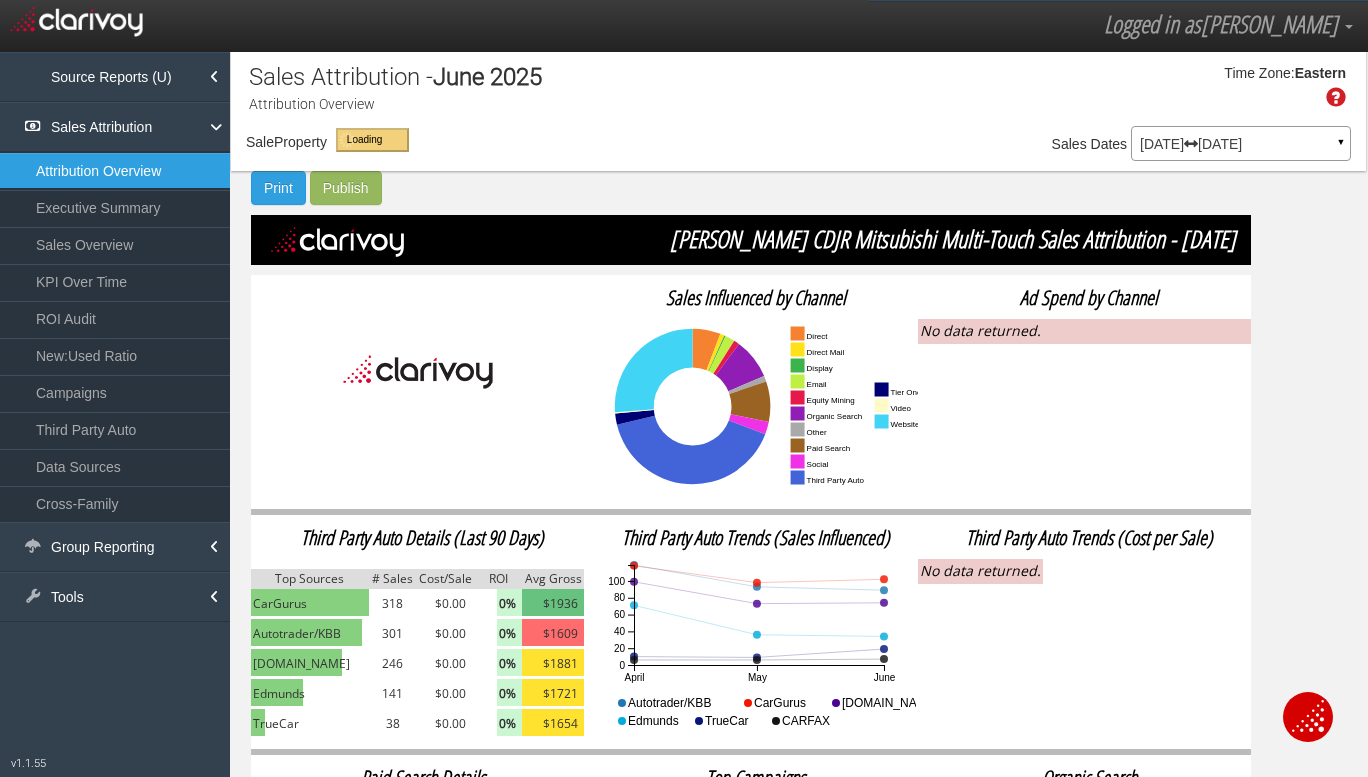 scroll, scrollTop: 5, scrollLeft: 0, axis: vertical 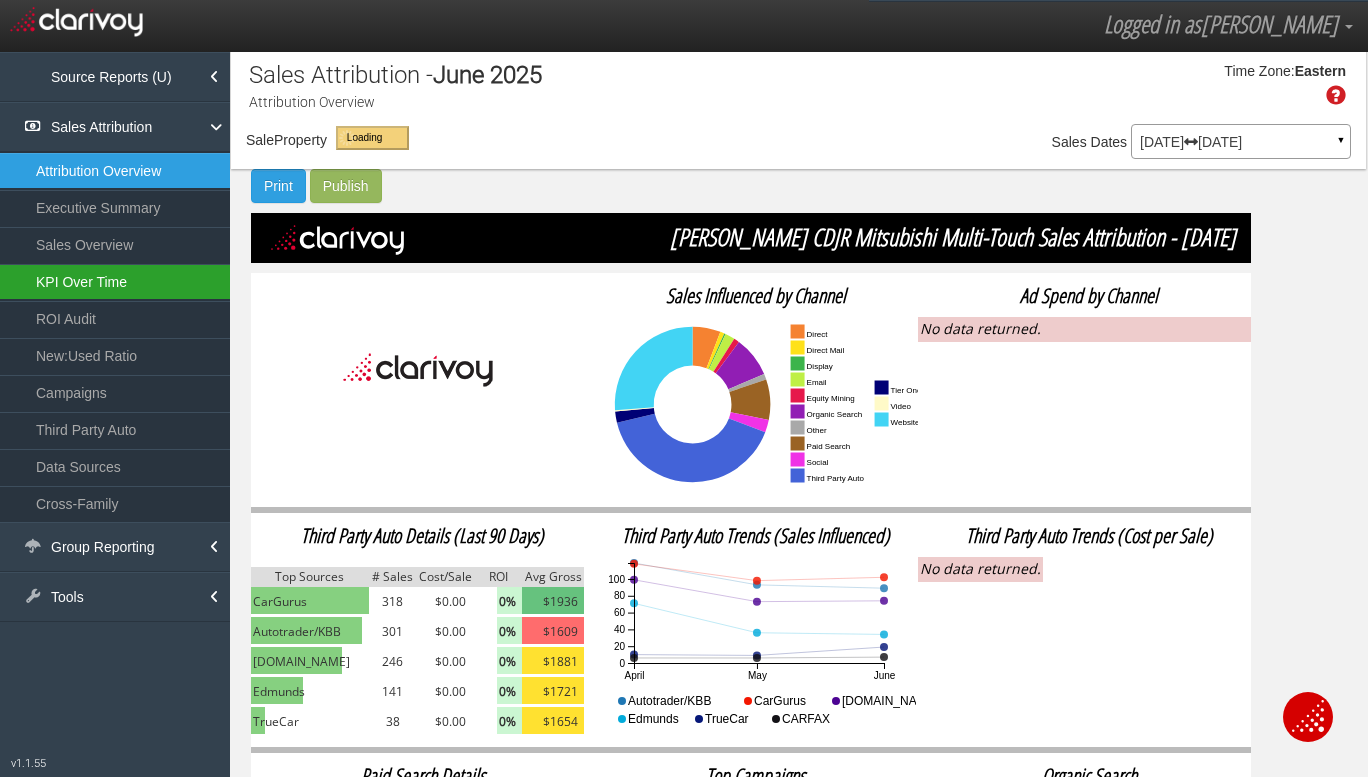 click on "KPI Over Time" at bounding box center [115, 282] 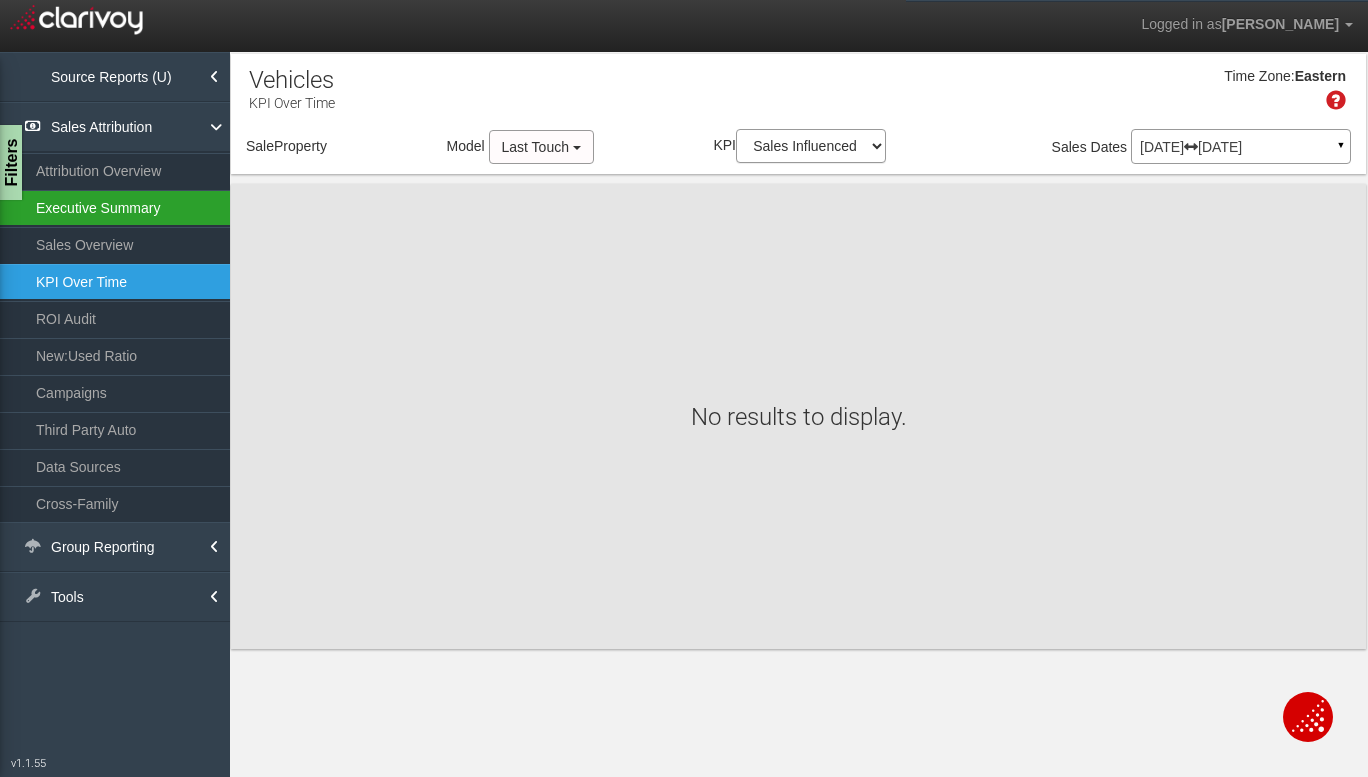 scroll, scrollTop: 0, scrollLeft: 0, axis: both 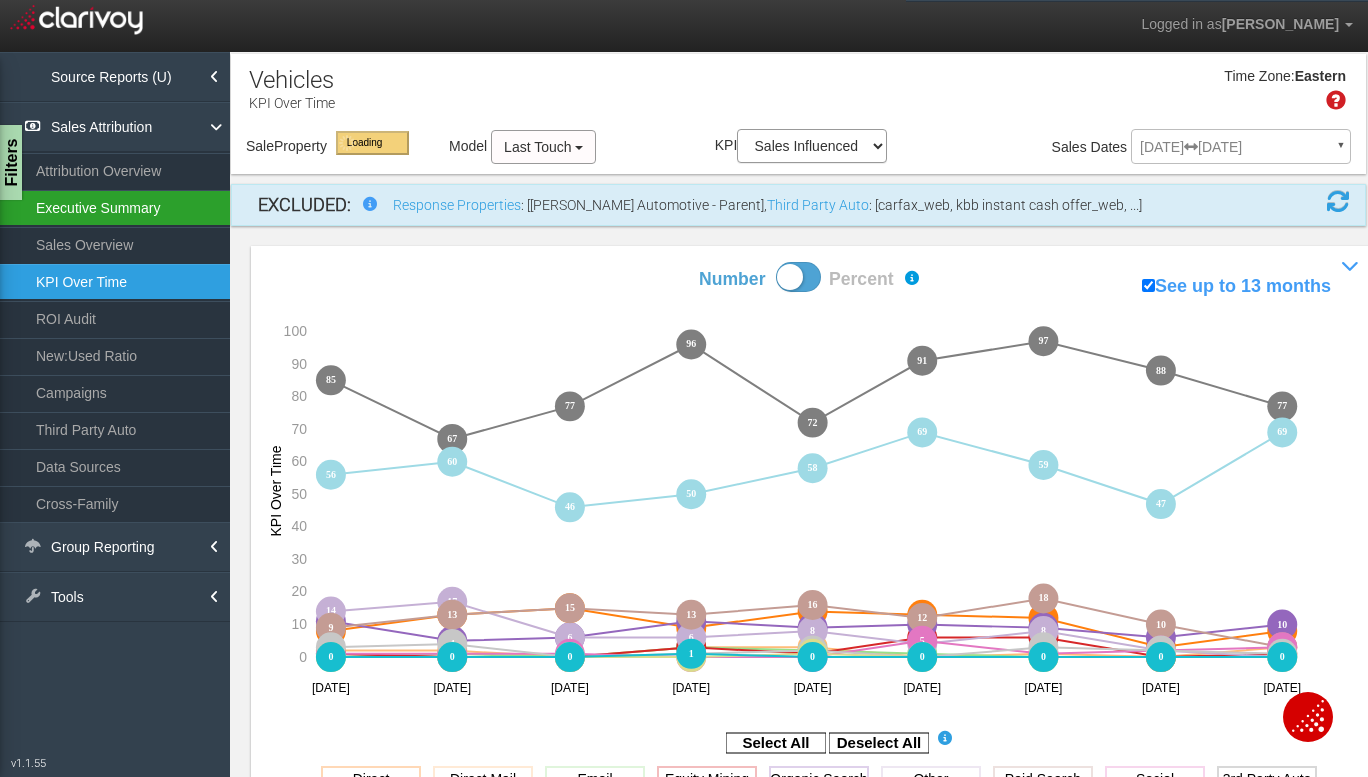 click on "Executive Summary" at bounding box center [115, 208] 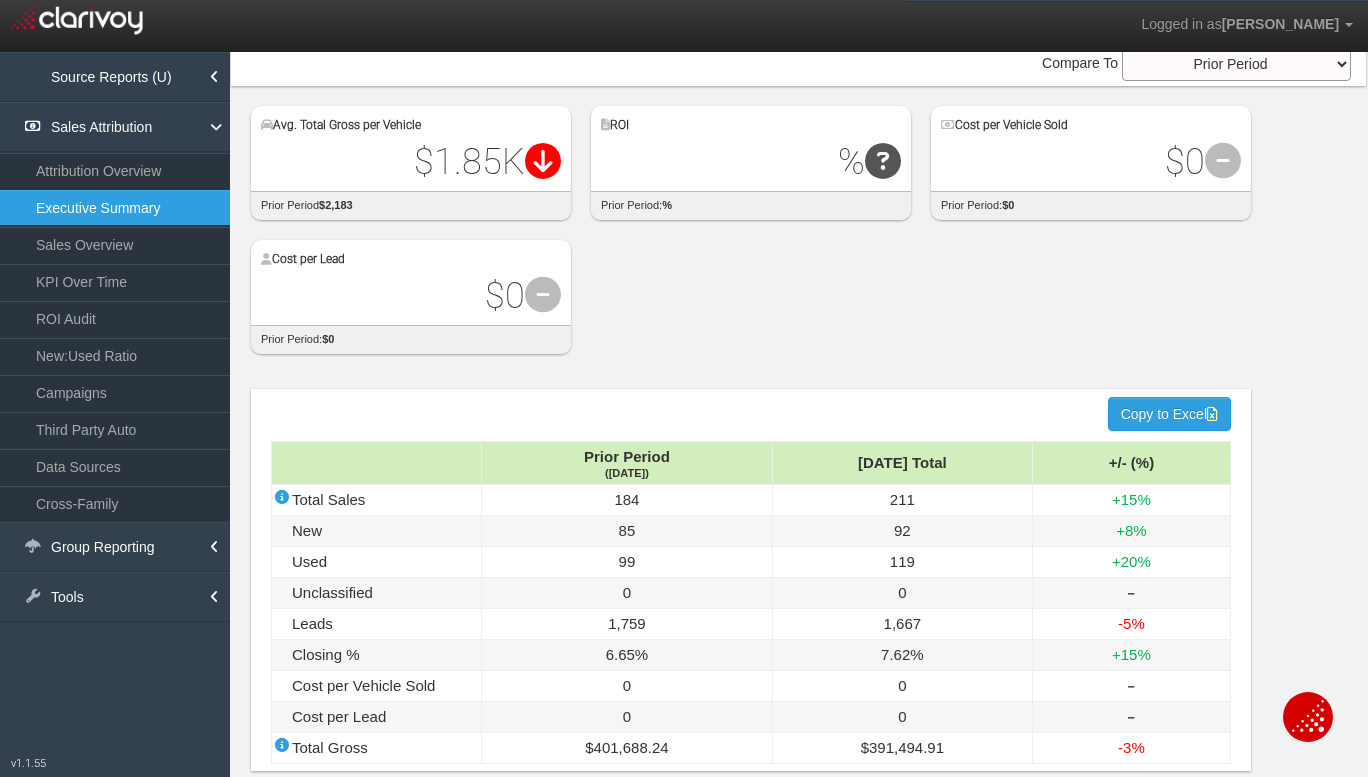 scroll, scrollTop: 148, scrollLeft: 0, axis: vertical 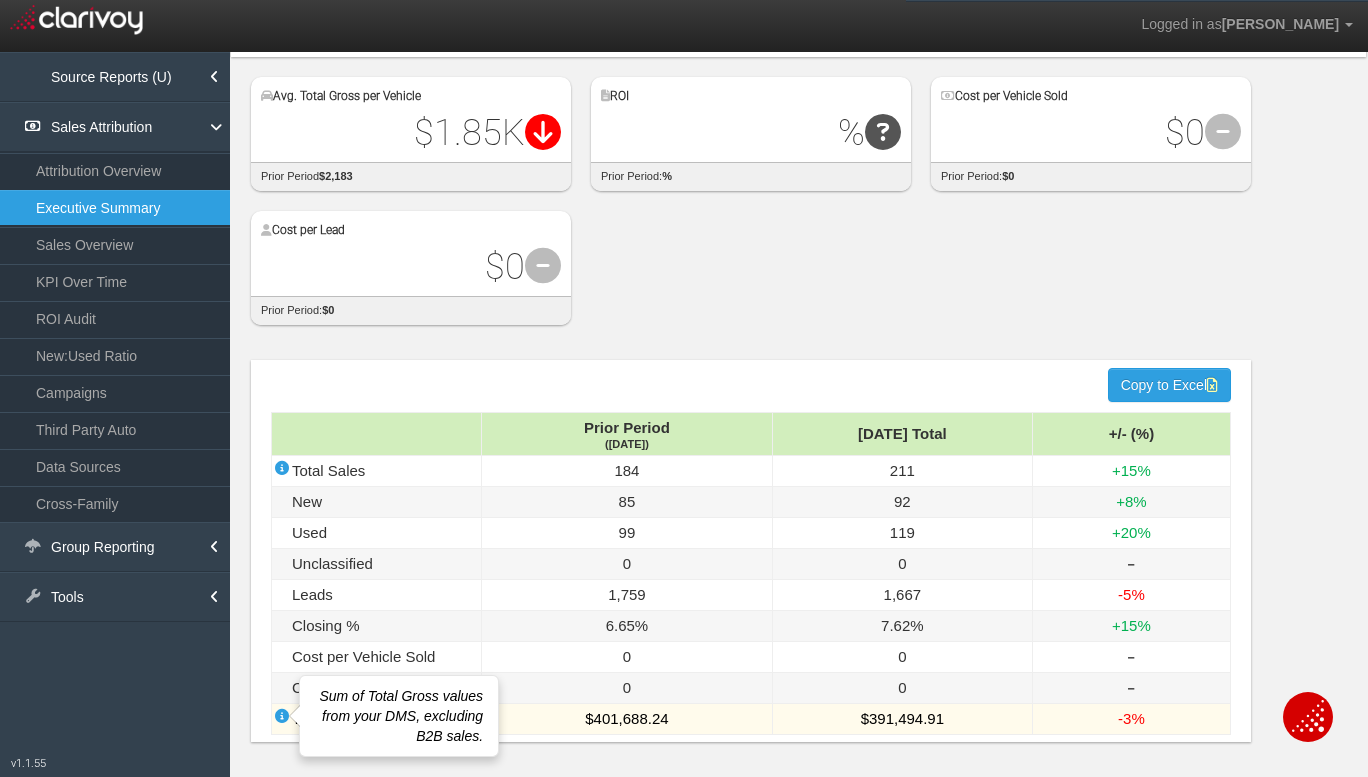 click at bounding box center [282, 716] 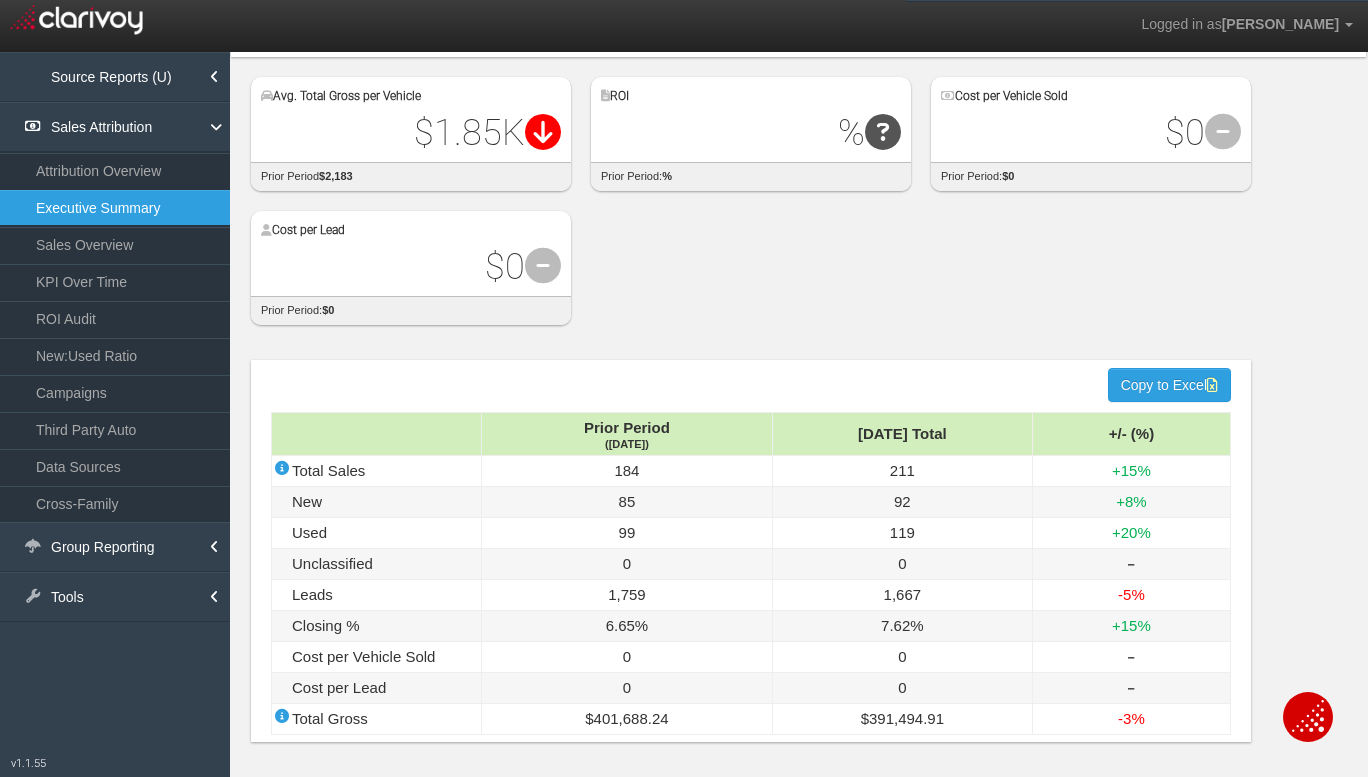 scroll, scrollTop: 0, scrollLeft: 0, axis: both 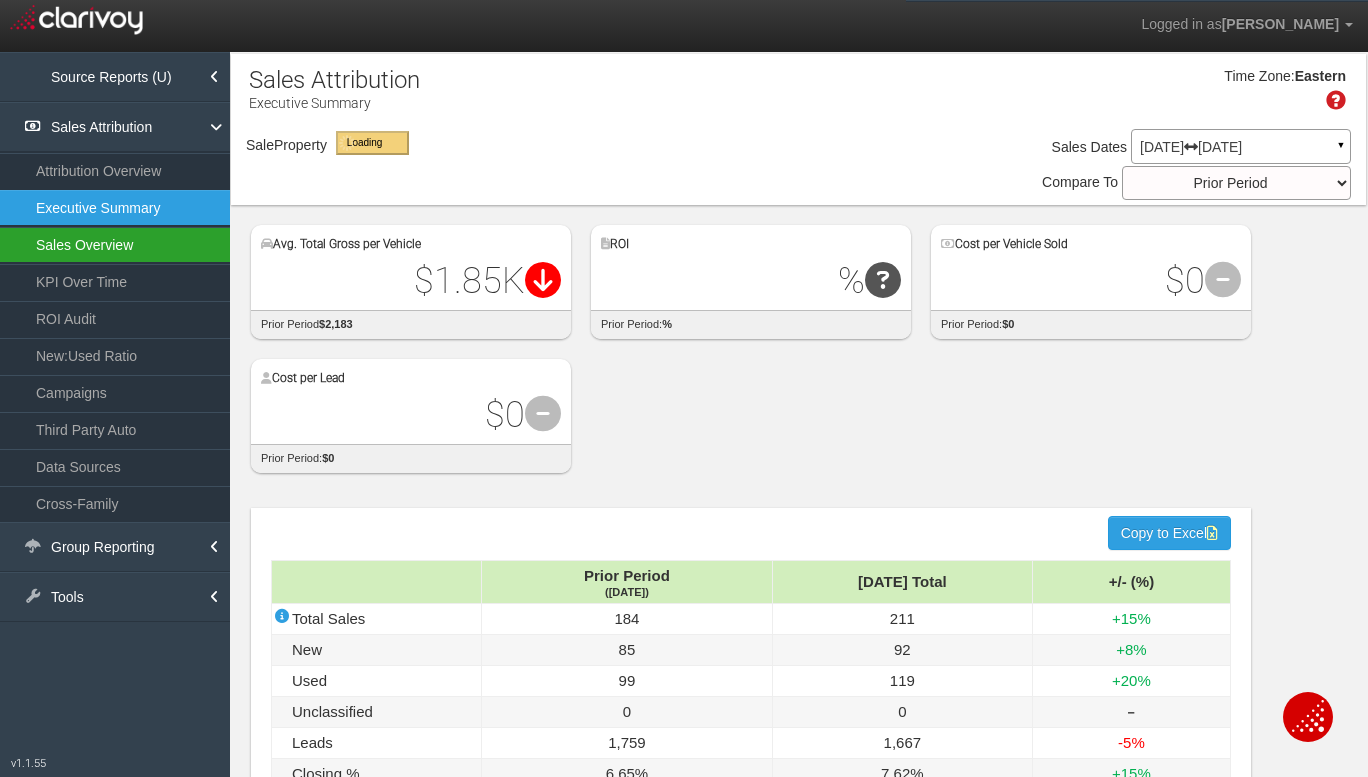 click on "Sales Overview" at bounding box center (115, 245) 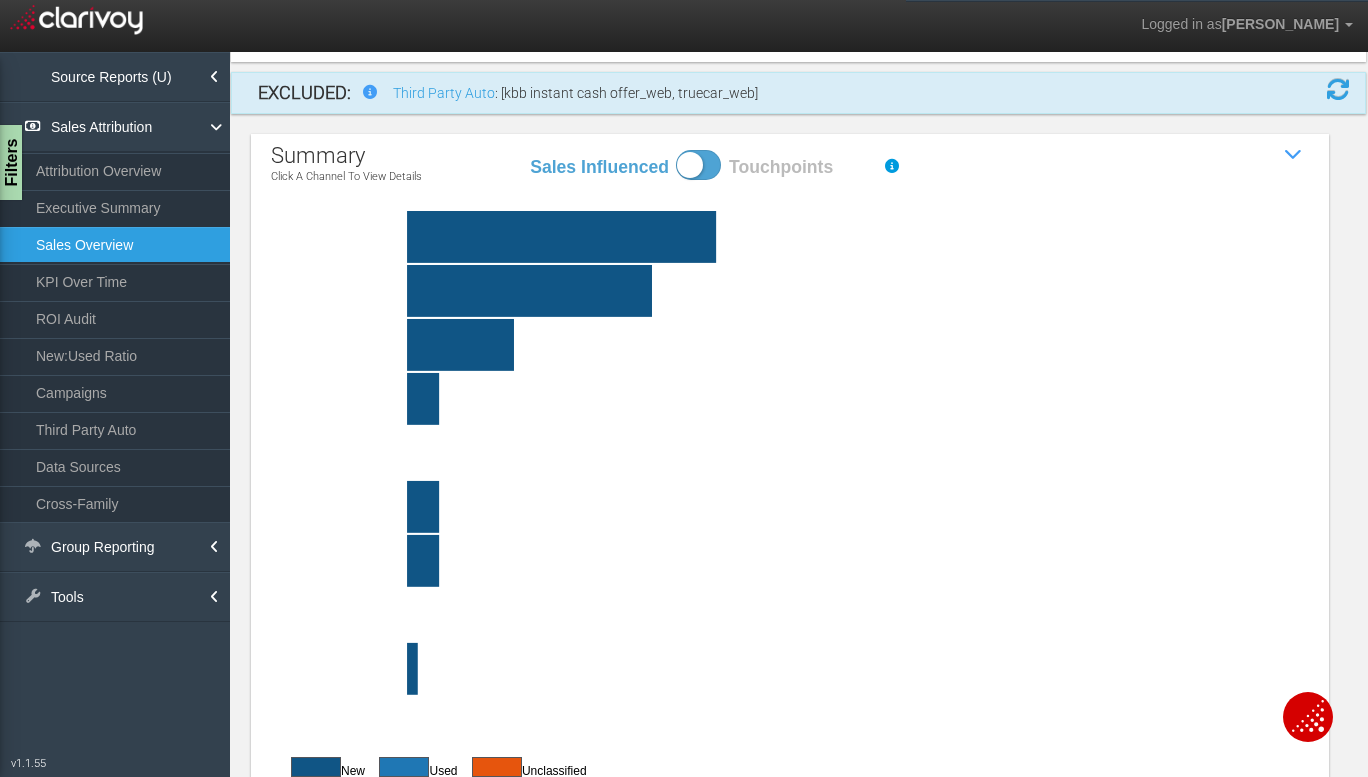 scroll, scrollTop: 113, scrollLeft: 0, axis: vertical 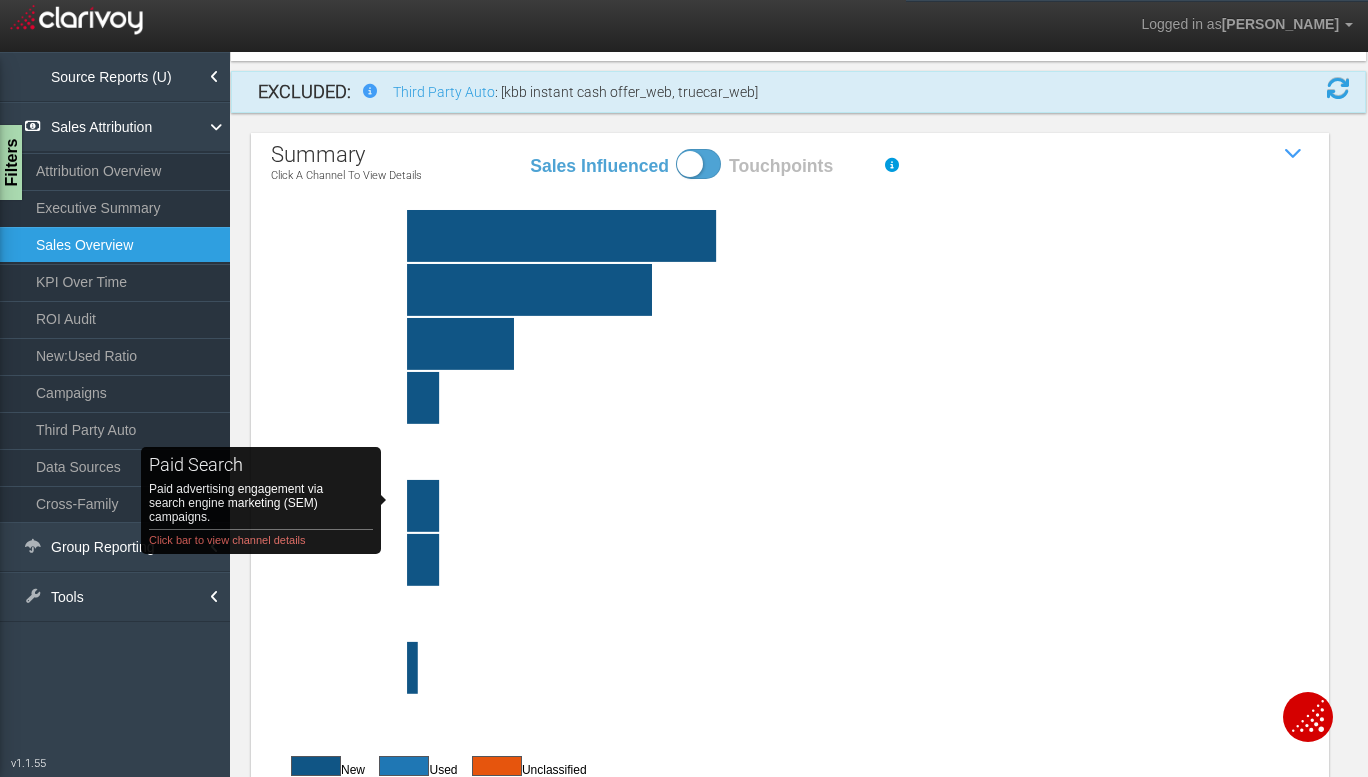 click on "paid search   Paid advertising engagement via search engine marketing (SEM) campaigns. Click bar to view channel details" 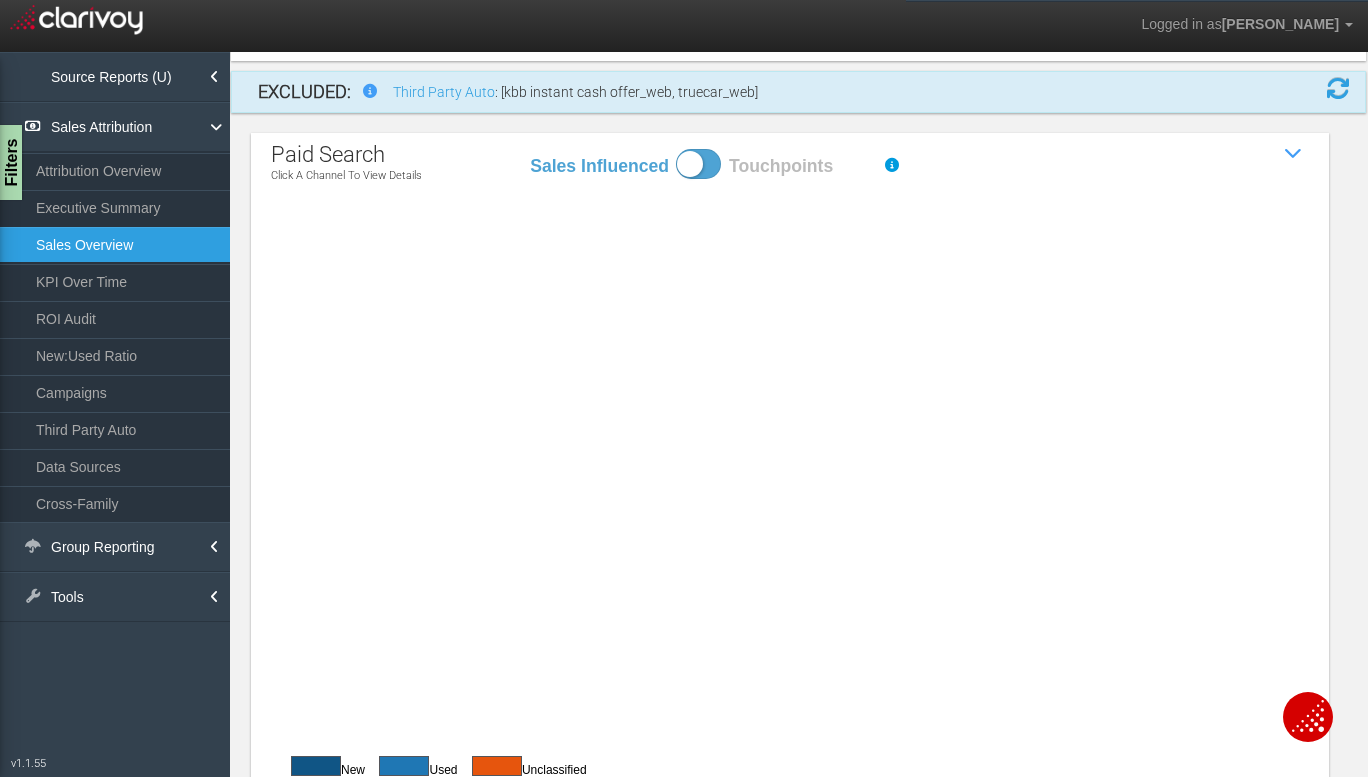 click on "paid search   Paid advertising engagement via search engine marketing (SEM) campaigns. Click bar to view channel details" 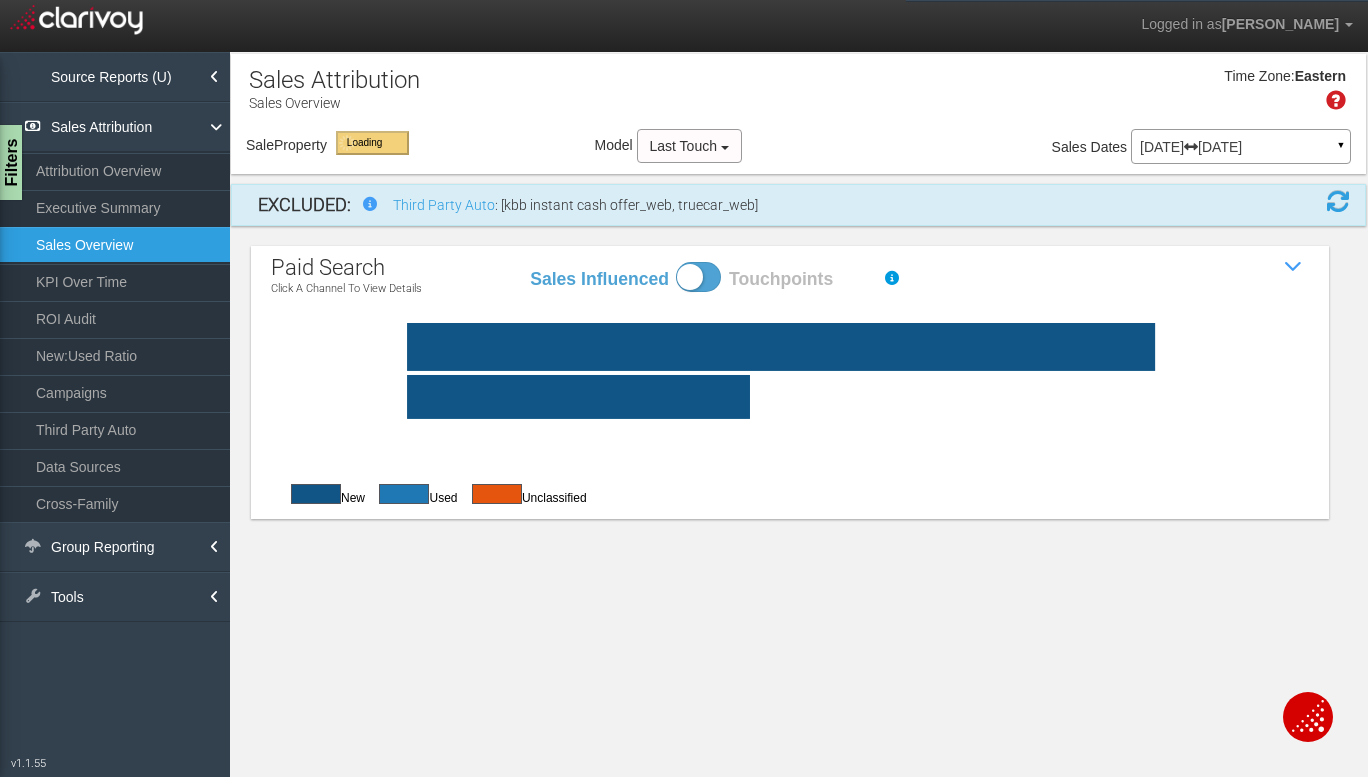 scroll, scrollTop: 0, scrollLeft: 0, axis: both 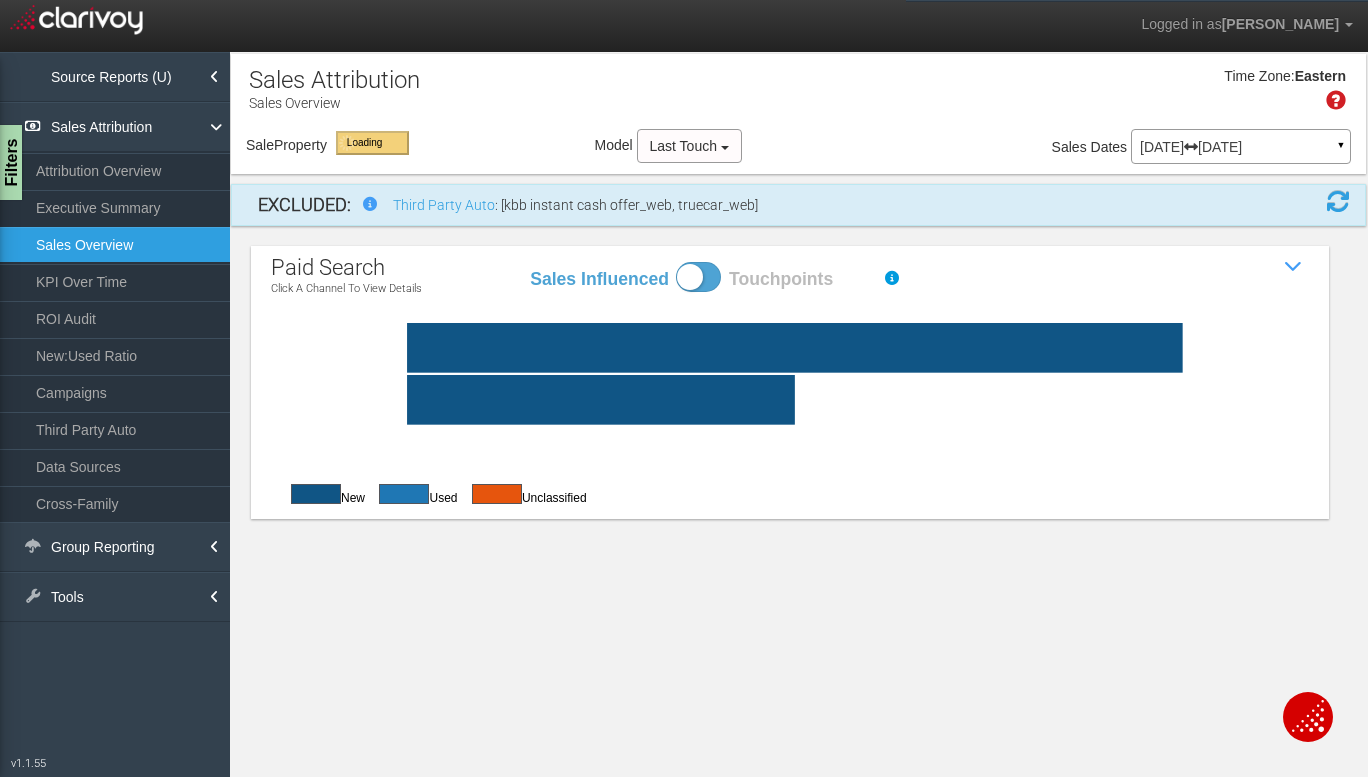 click on "[DATE]   [DATE]" at bounding box center [1241, 147] 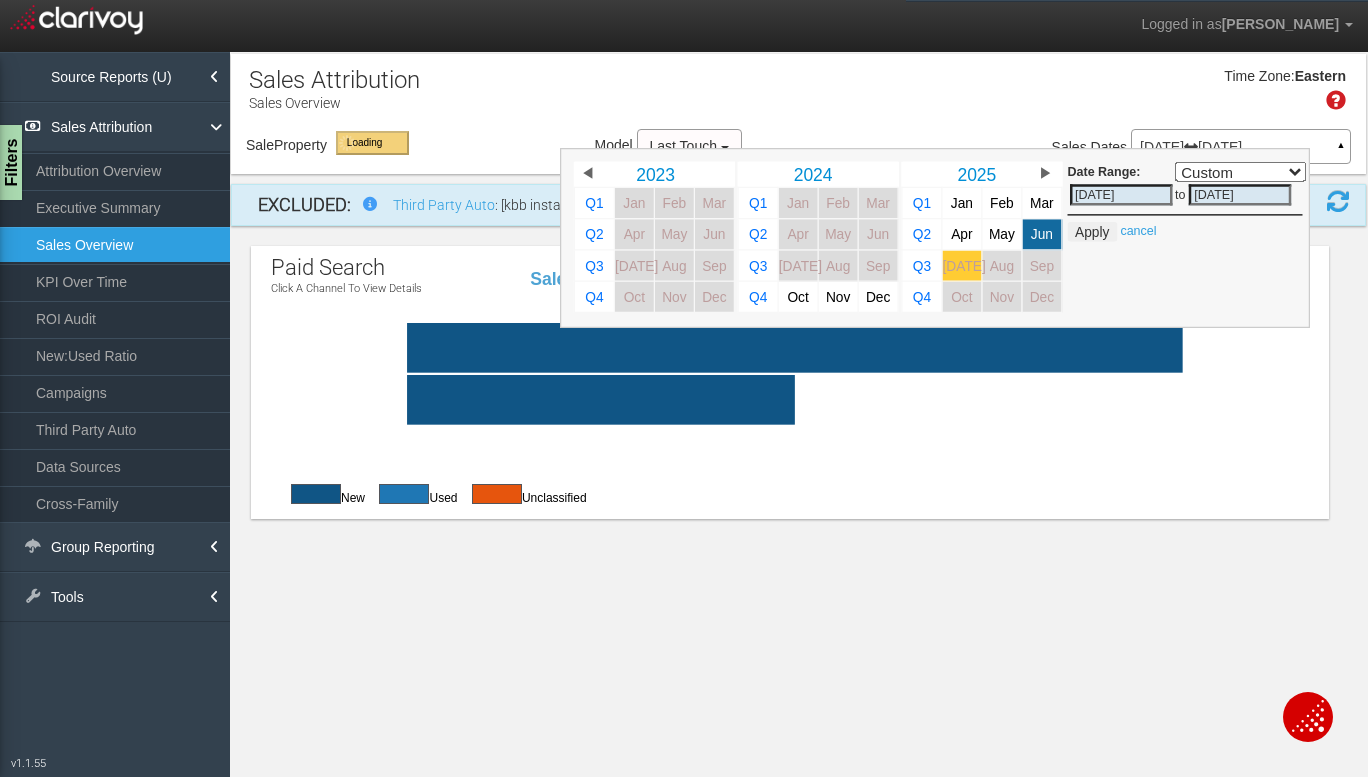 click on "[DATE]" at bounding box center [964, 265] 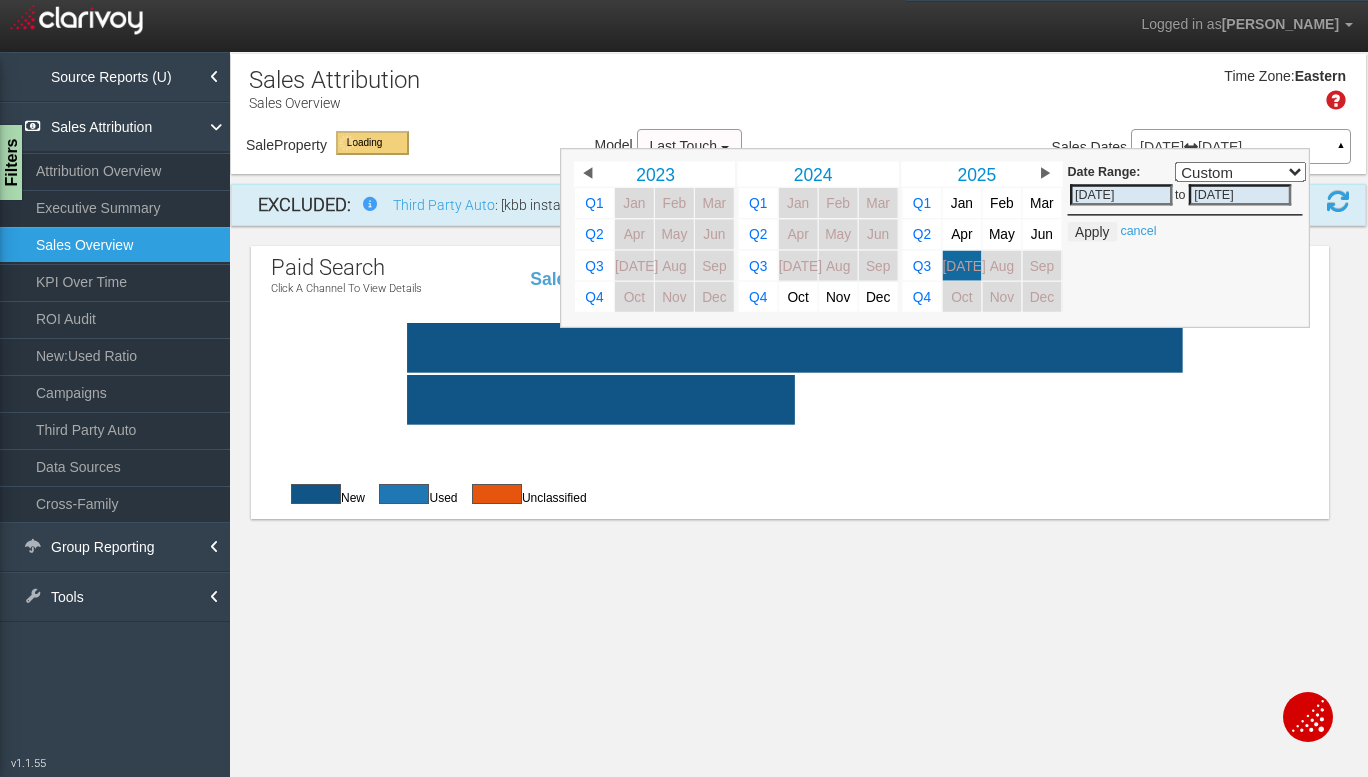 click 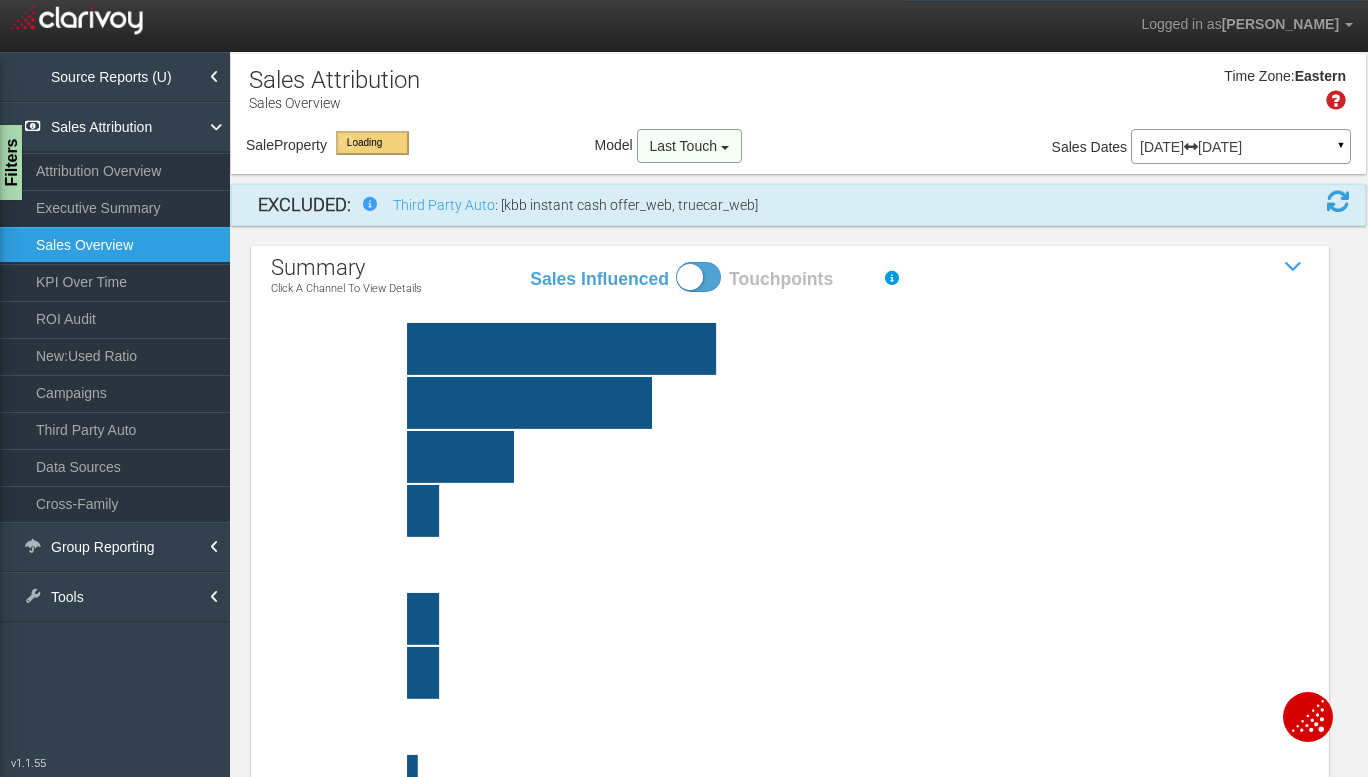 click on "Last Touch" at bounding box center (683, 146) 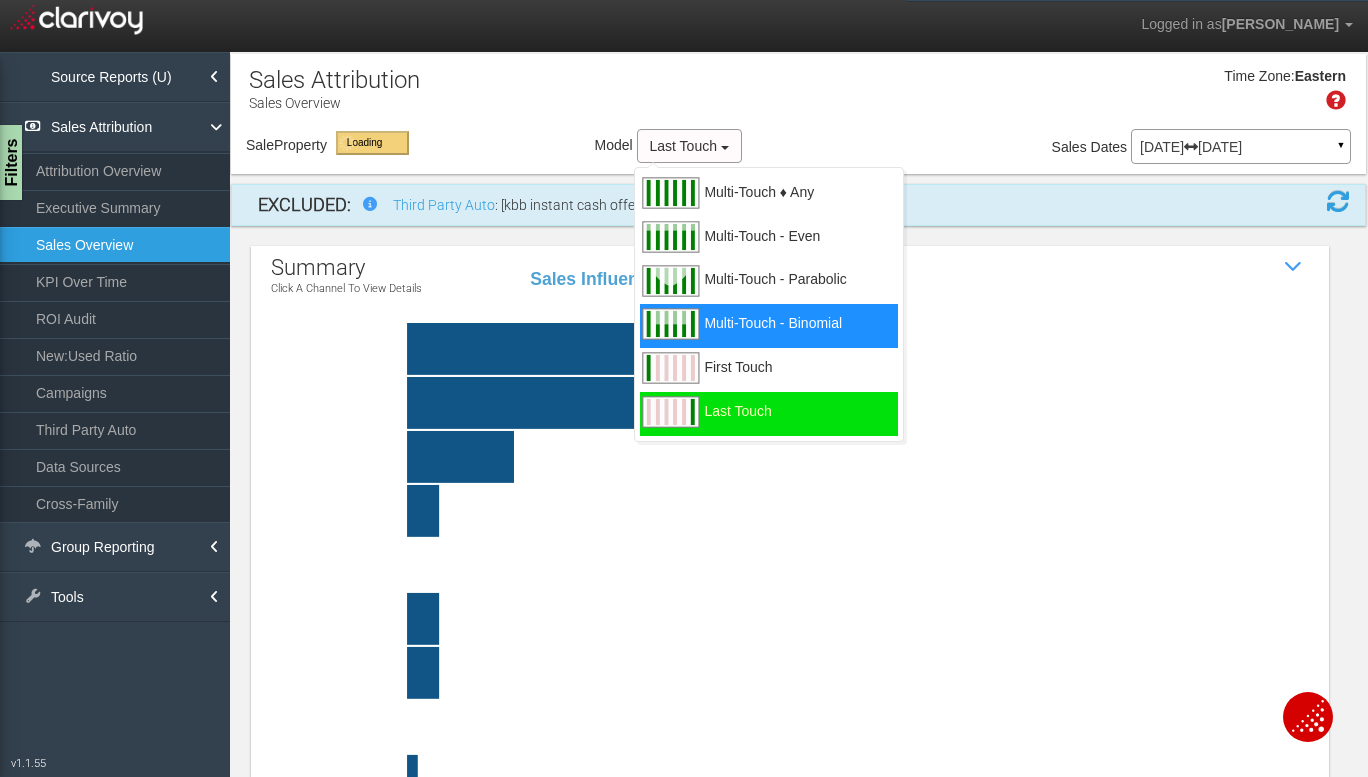 click on "Multi-Touch - Binomial" at bounding box center [769, 326] 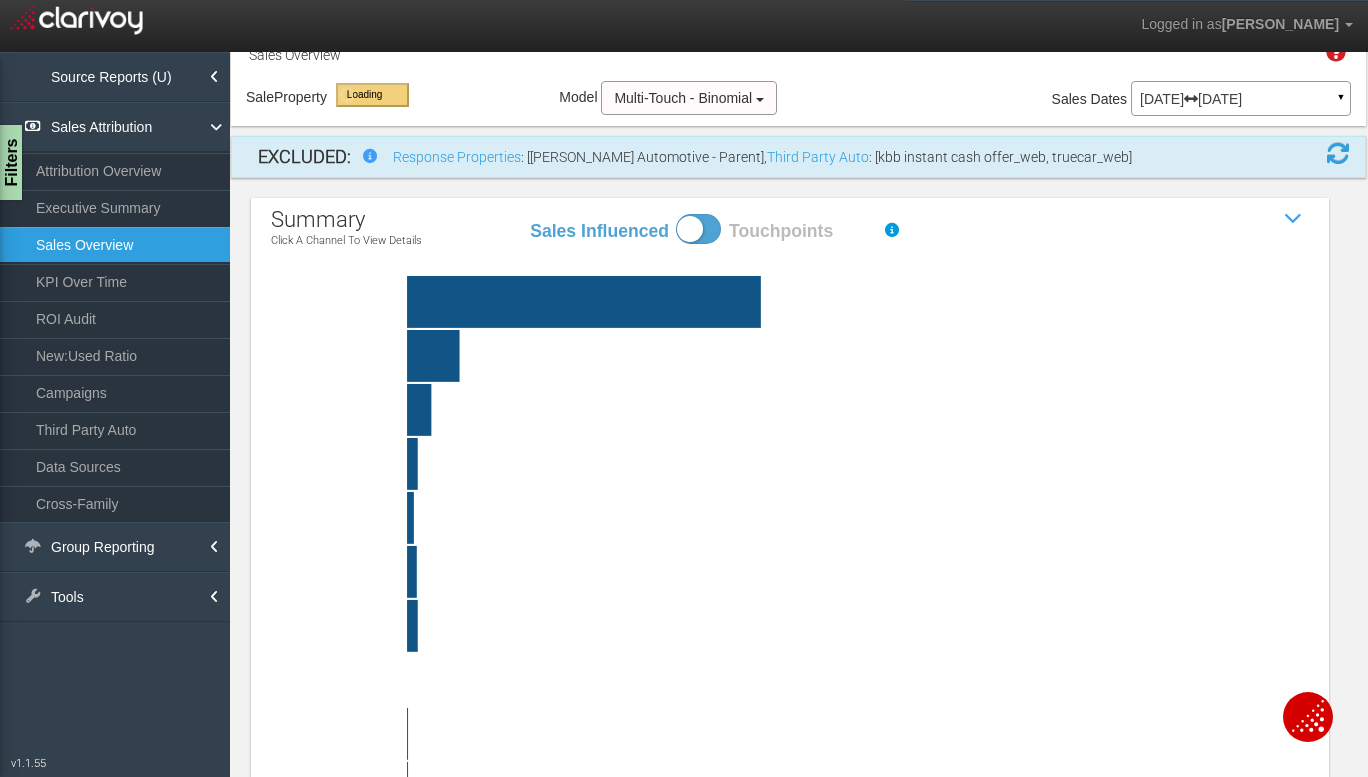 scroll, scrollTop: 0, scrollLeft: 0, axis: both 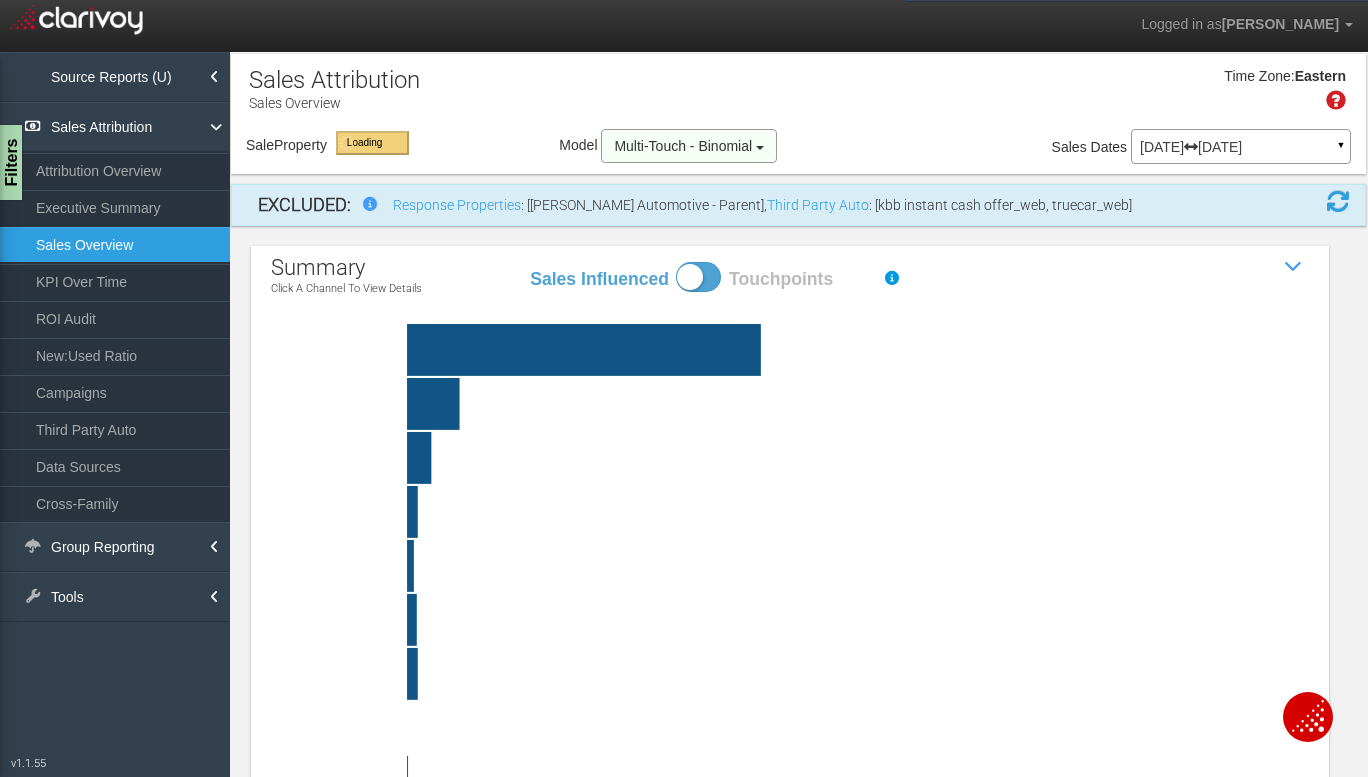 click on "Multi-Touch - Binomial" at bounding box center [683, 146] 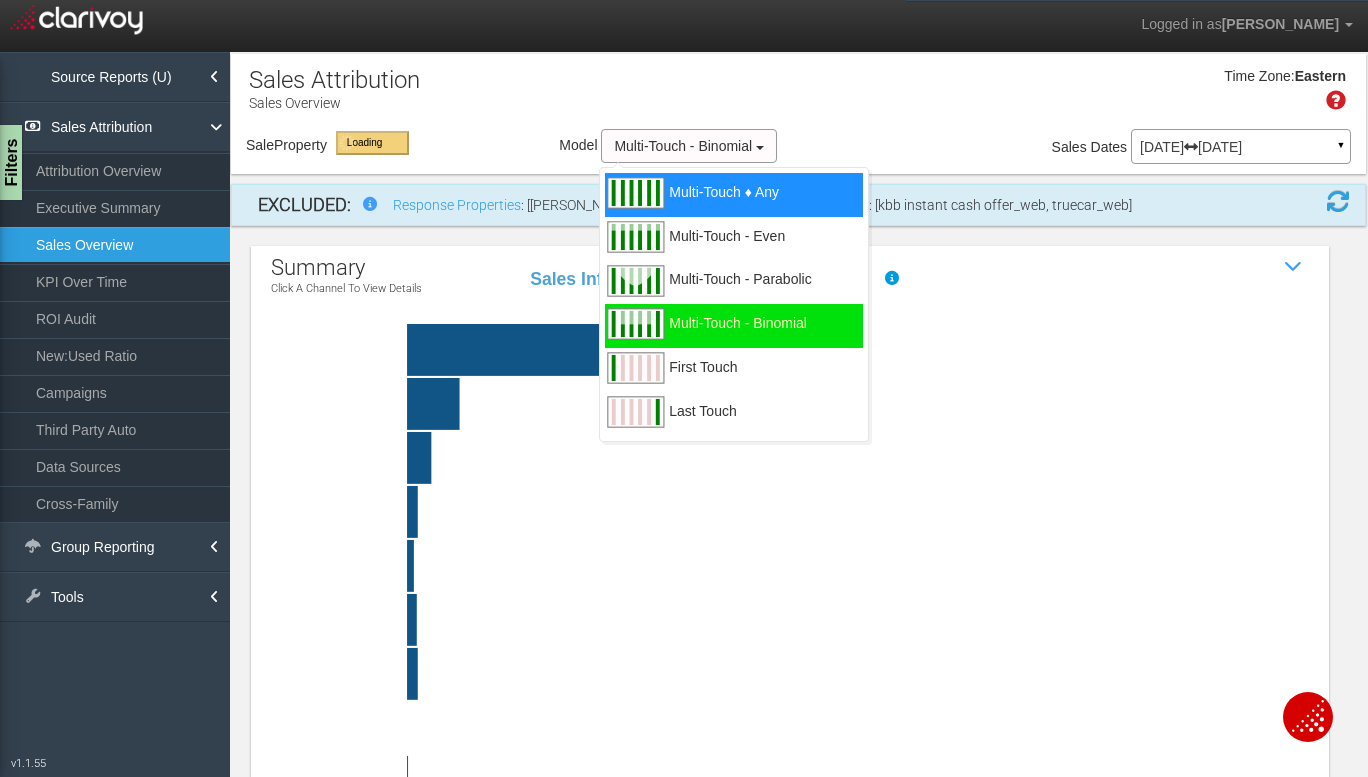 click on "Multi-Touch ♦ Any" at bounding box center (724, 204) 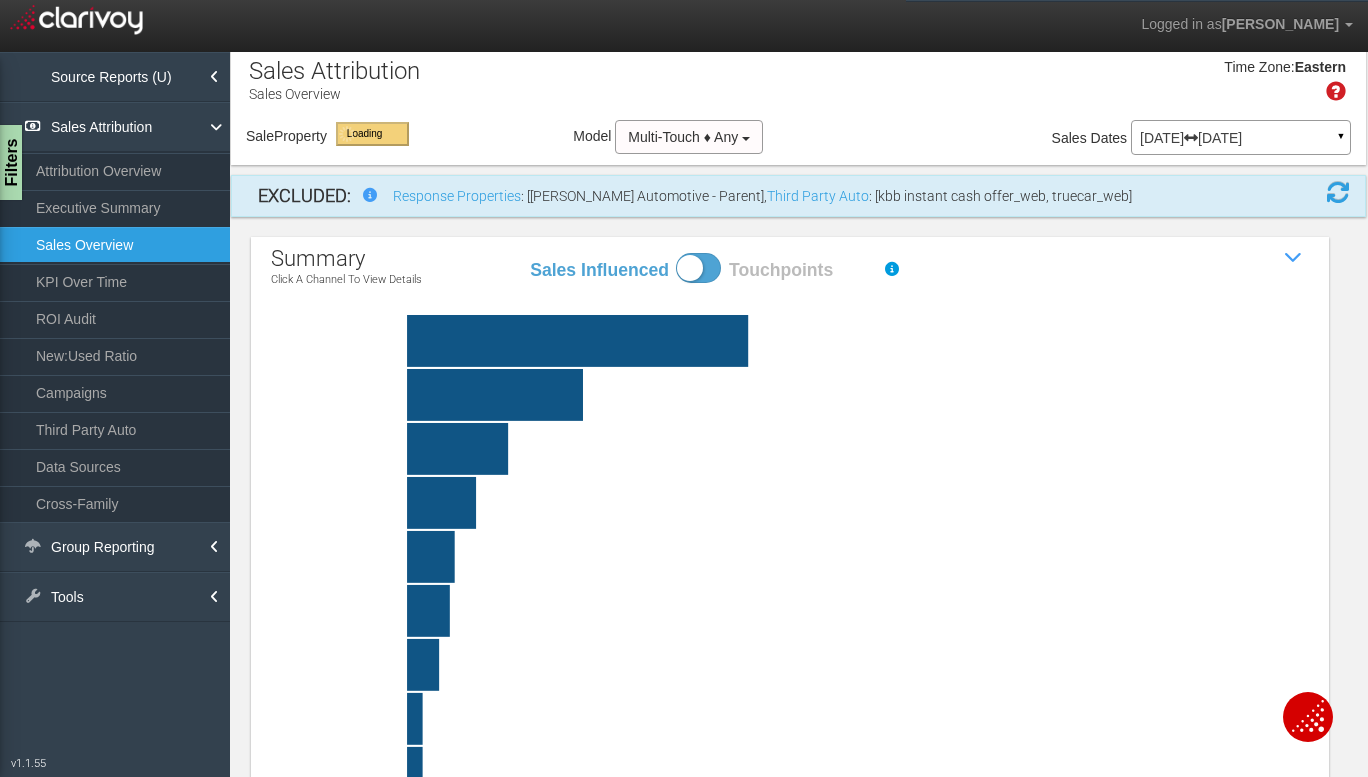 scroll, scrollTop: 0, scrollLeft: 0, axis: both 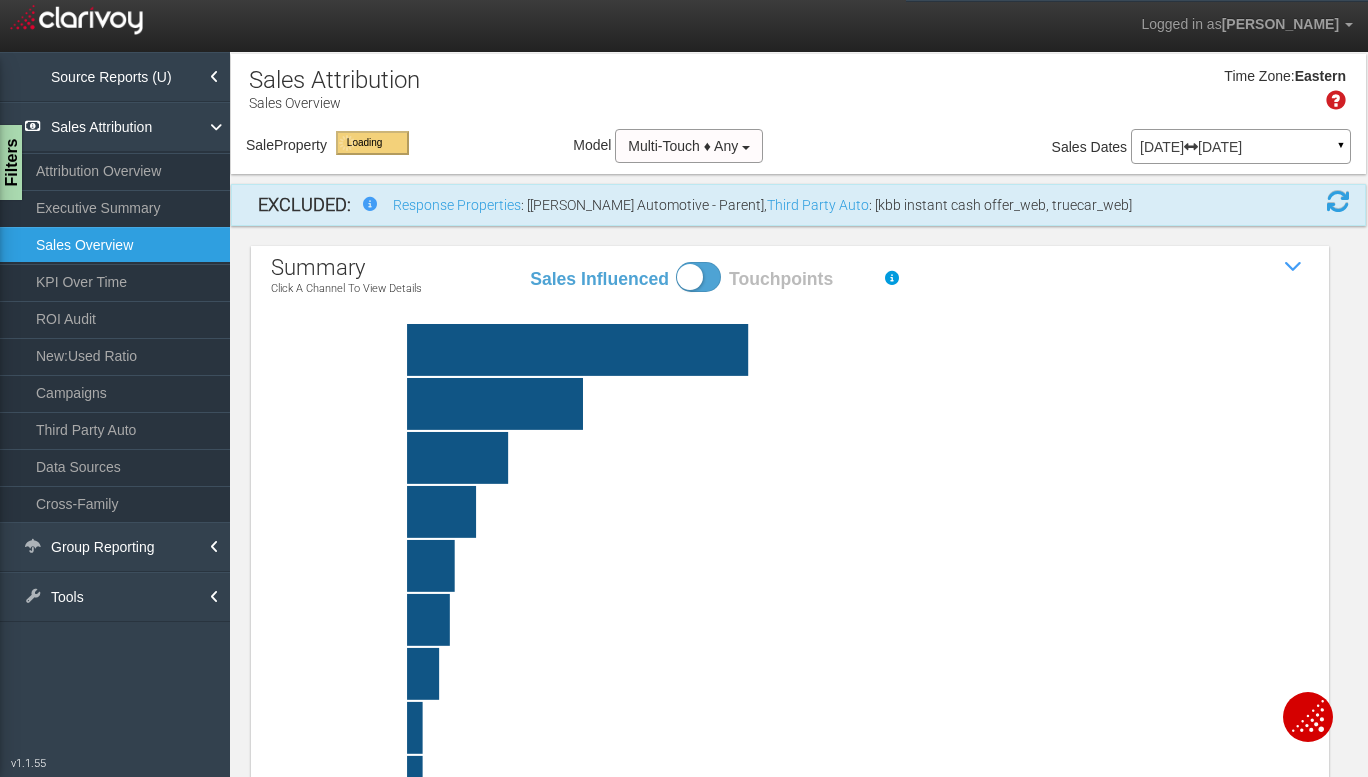 click at bounding box center (698, 277) 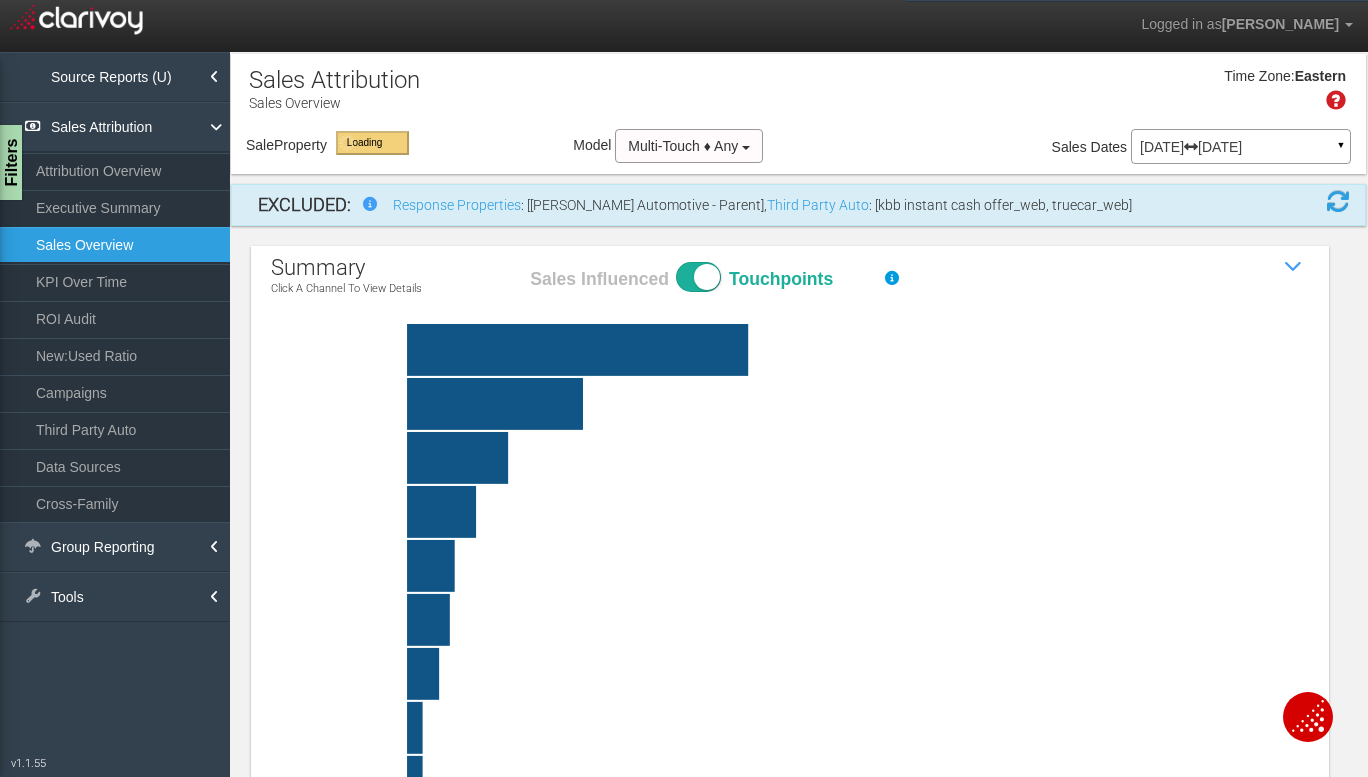 click on "Sales Influenced 			 Touchpoints" at bounding box center [528, 261] 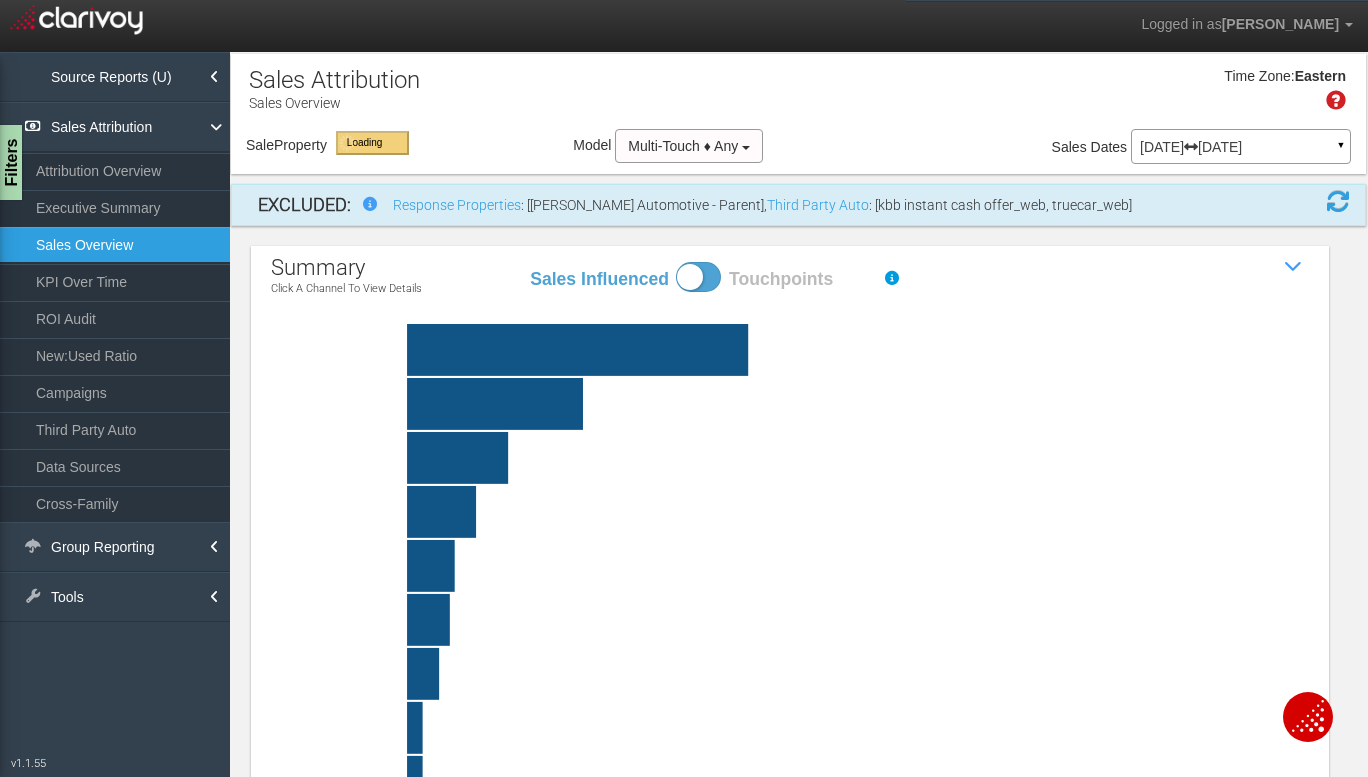 click on "Sales Influenced 			 Touchpoints" at bounding box center [528, 261] 